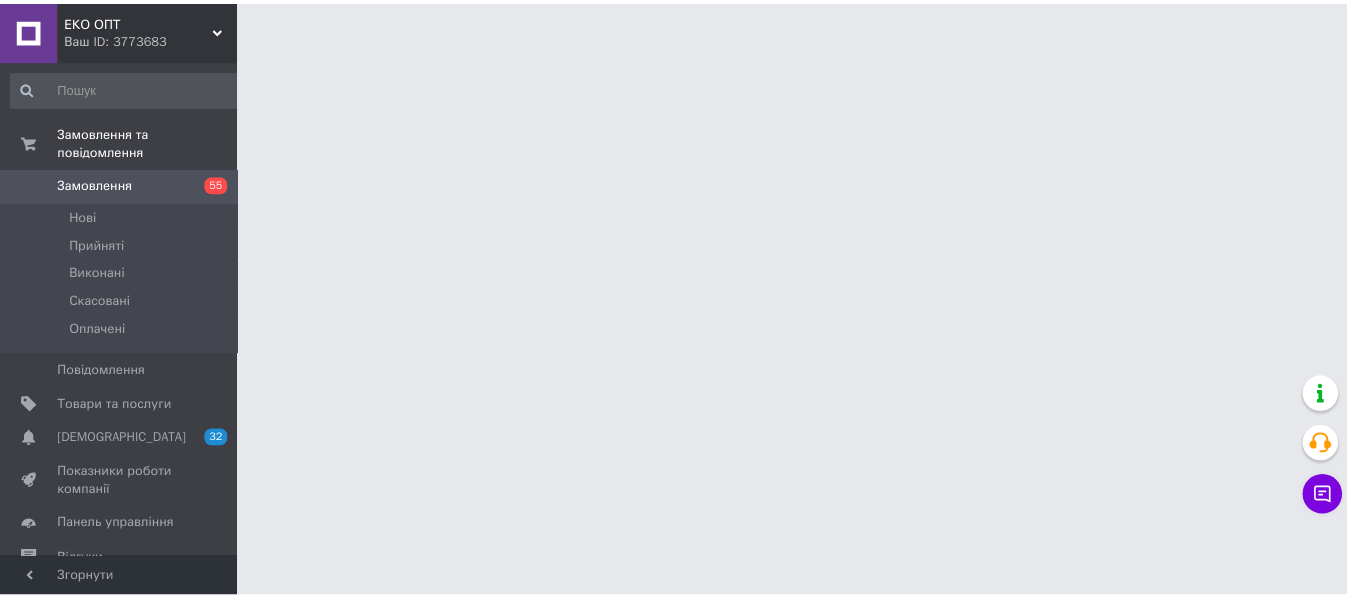 scroll, scrollTop: 0, scrollLeft: 0, axis: both 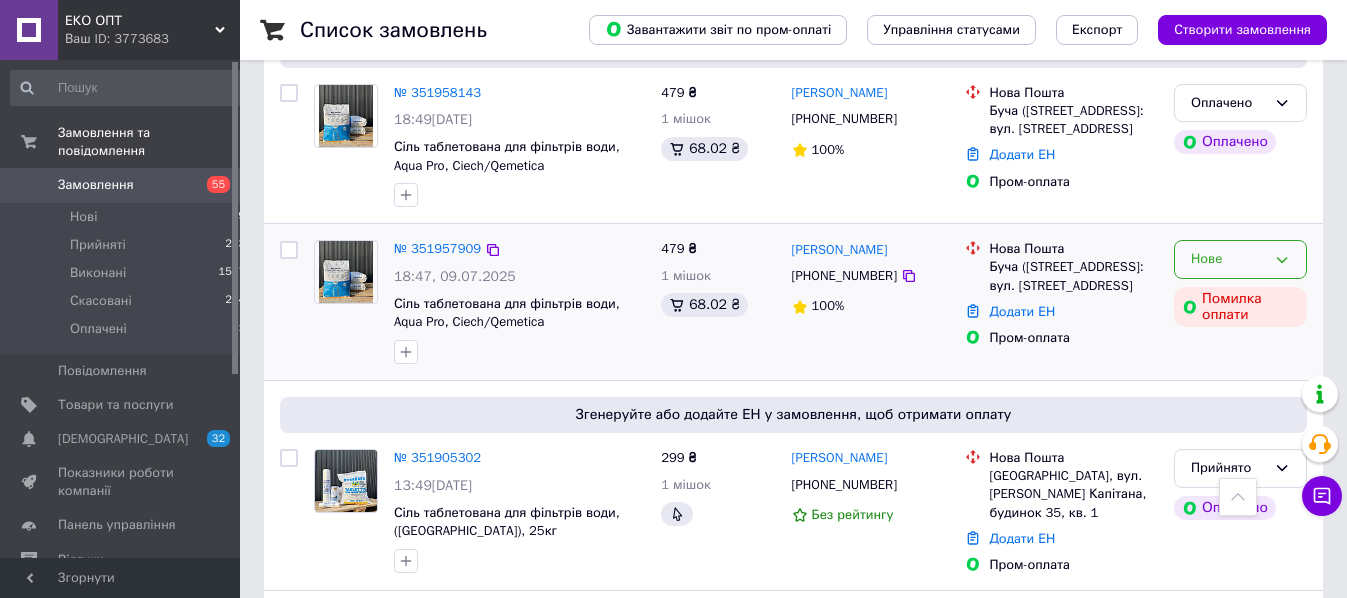 click on "Нове" at bounding box center (1228, 259) 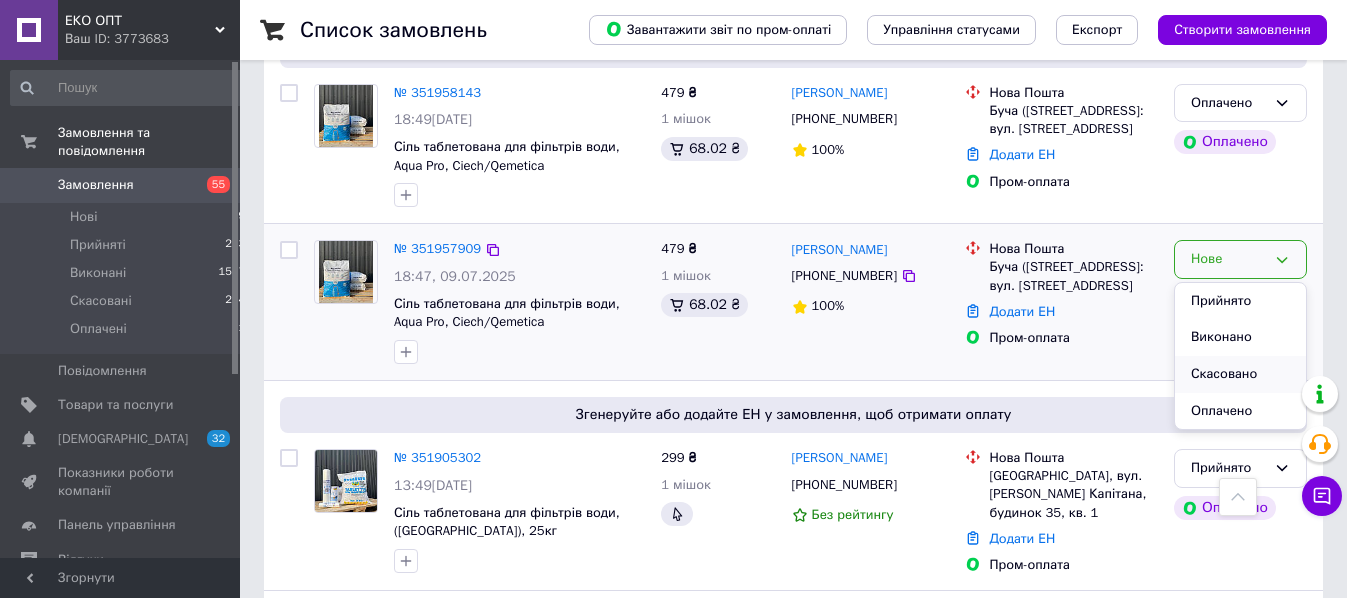 click on "Скасовано" at bounding box center (1240, 374) 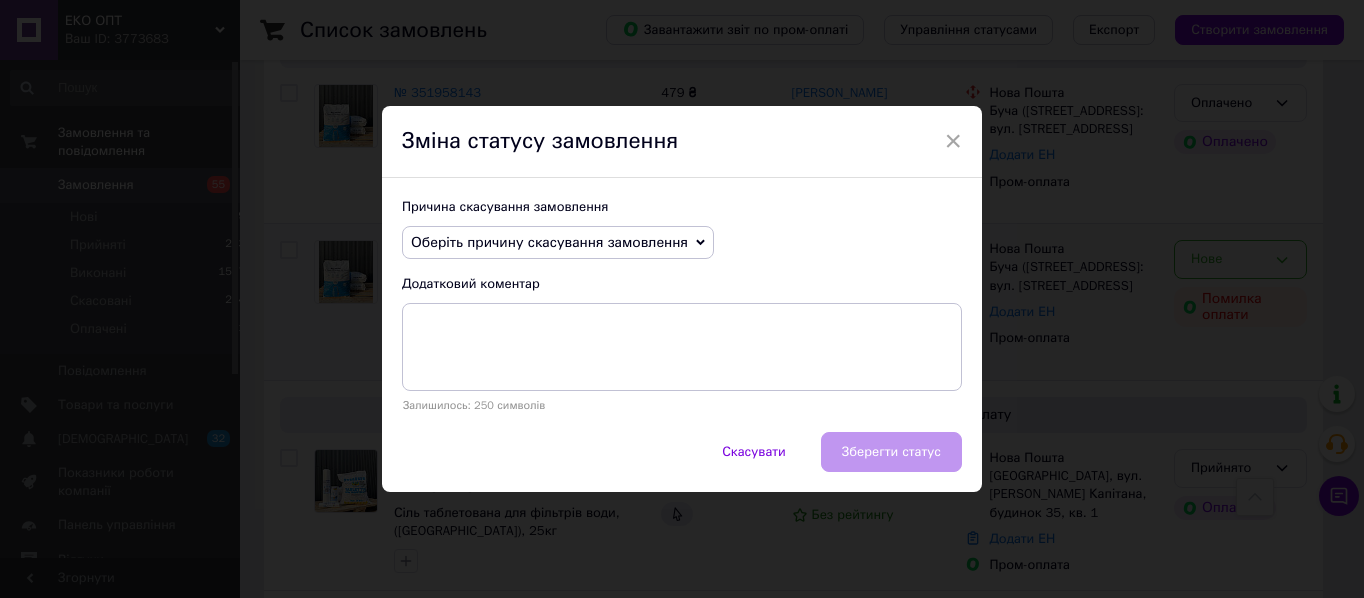 click on "Оберіть причину скасування замовлення" at bounding box center (558, 243) 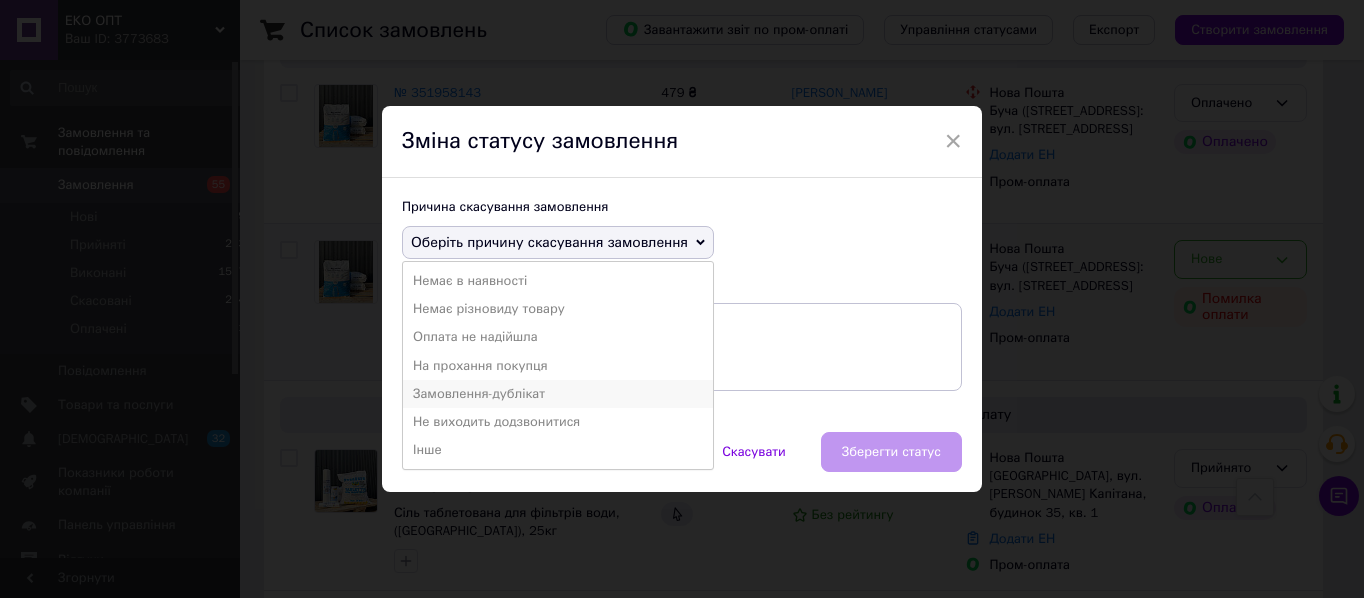 click on "Замовлення-дублікат" at bounding box center (558, 394) 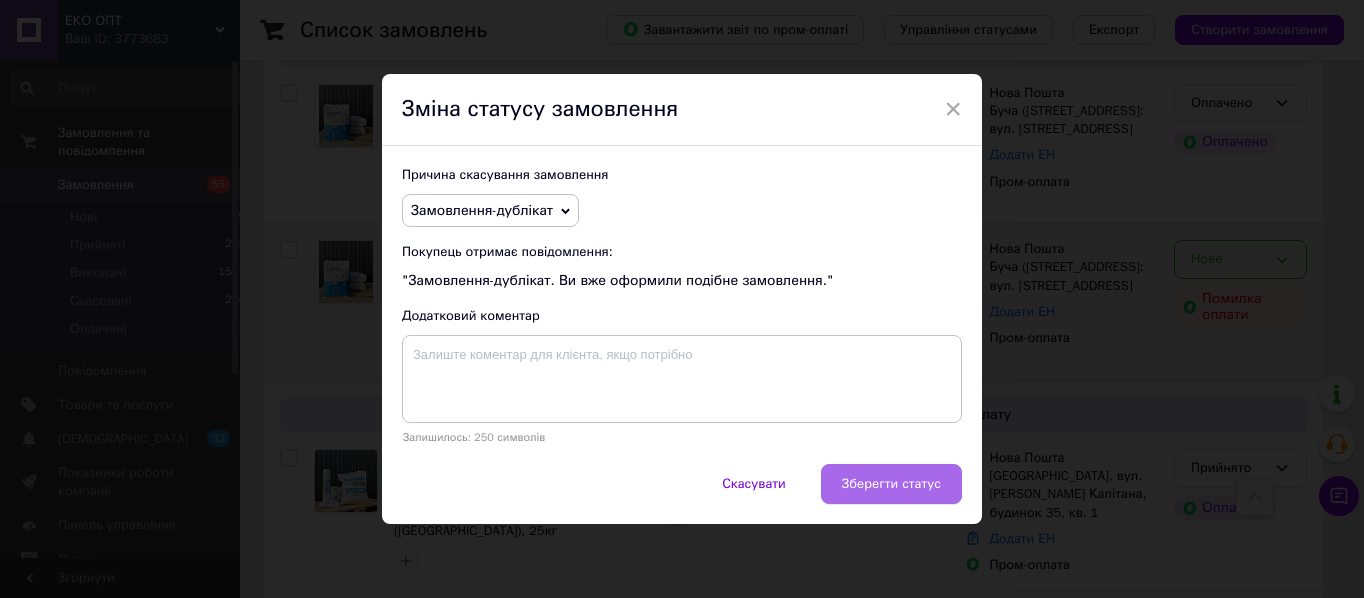 click on "Зберегти статус" at bounding box center (891, 484) 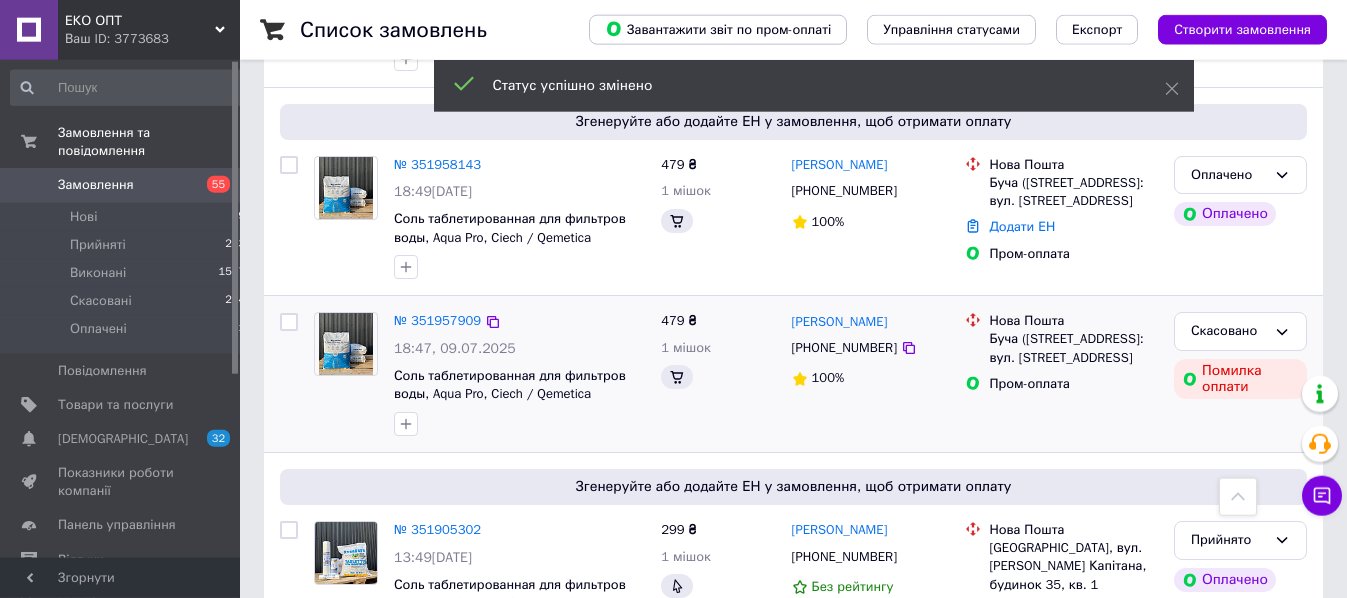 scroll, scrollTop: 612, scrollLeft: 0, axis: vertical 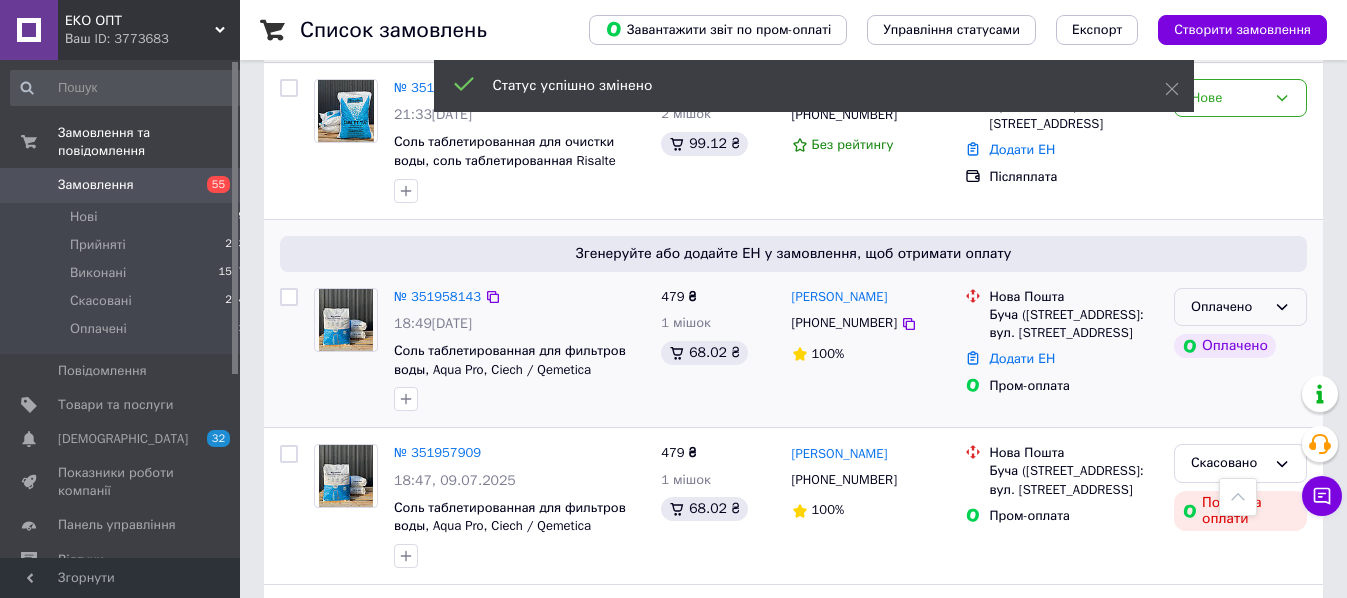 click on "Оплачено" at bounding box center (1228, 307) 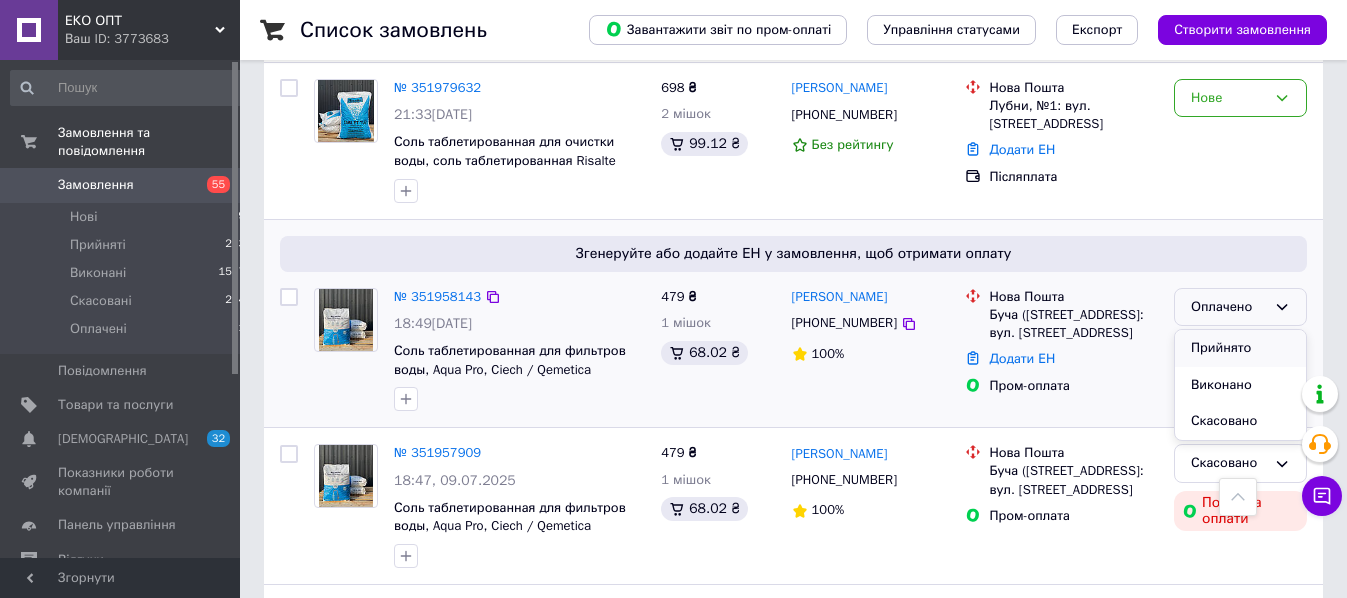 click on "Прийнято" at bounding box center [1240, 348] 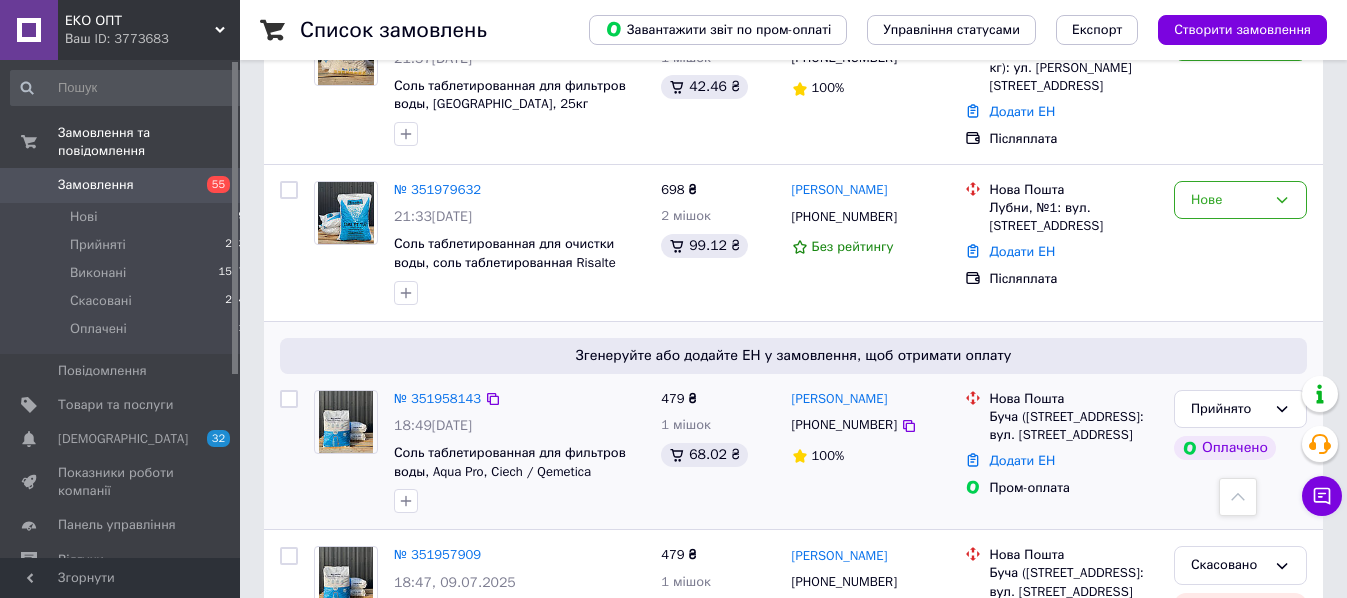 scroll, scrollTop: 612, scrollLeft: 0, axis: vertical 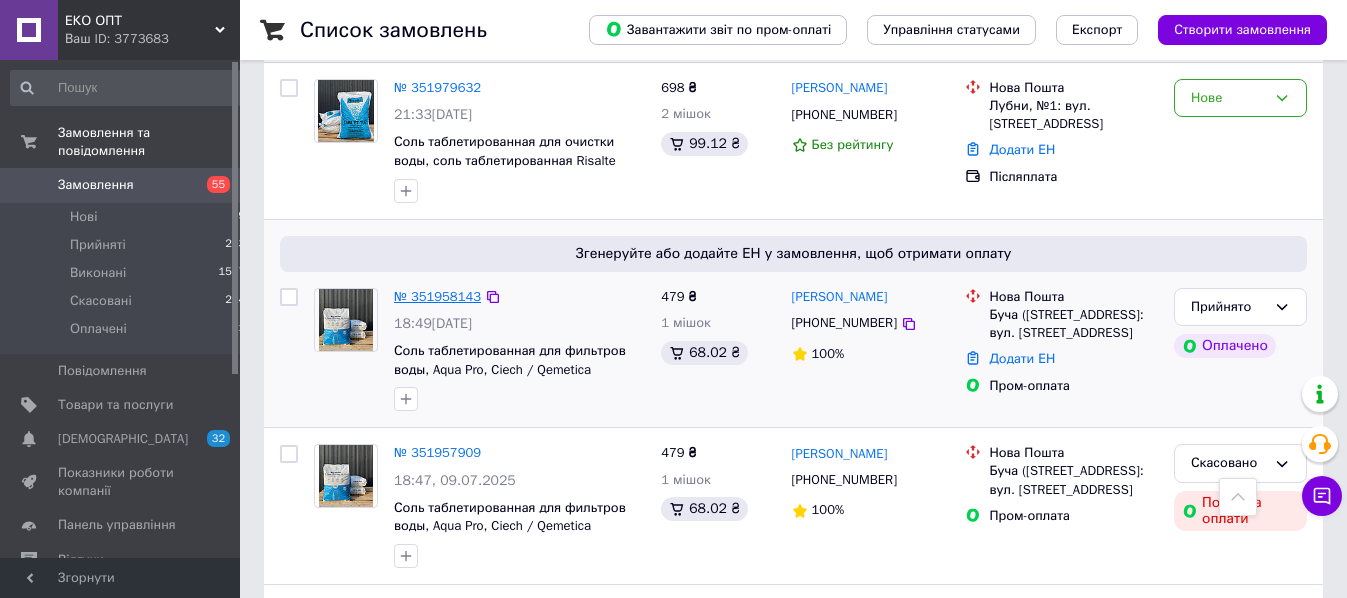 click on "№ 351958143" at bounding box center [437, 296] 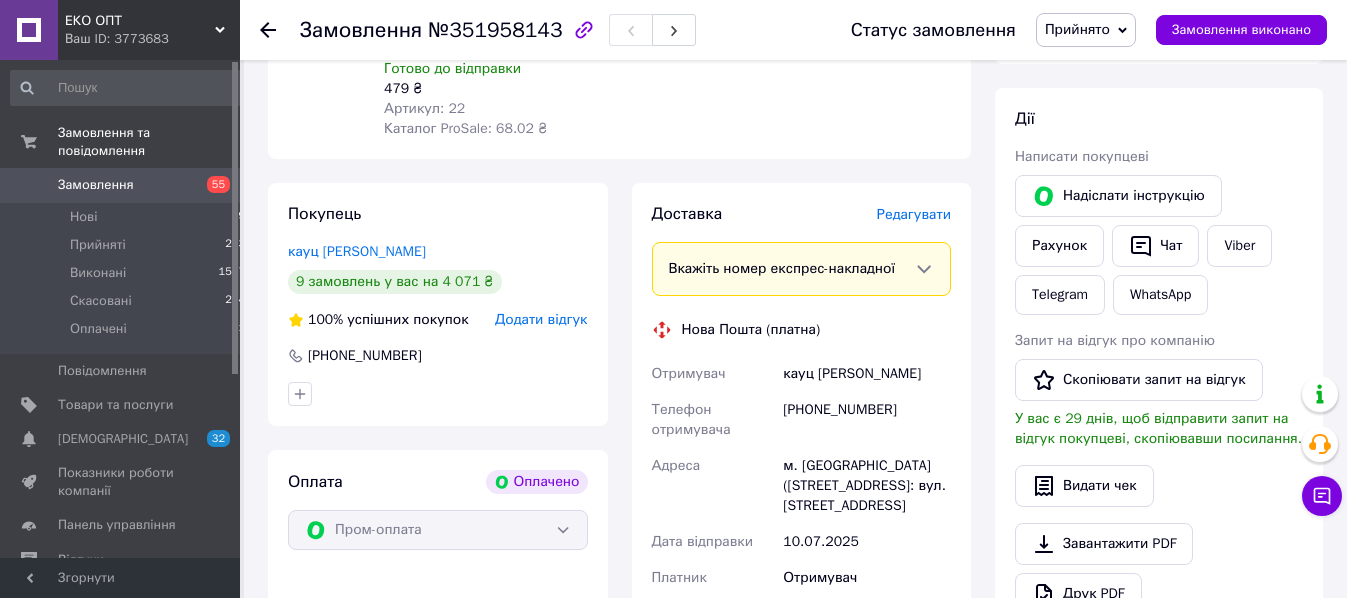 scroll, scrollTop: 1020, scrollLeft: 0, axis: vertical 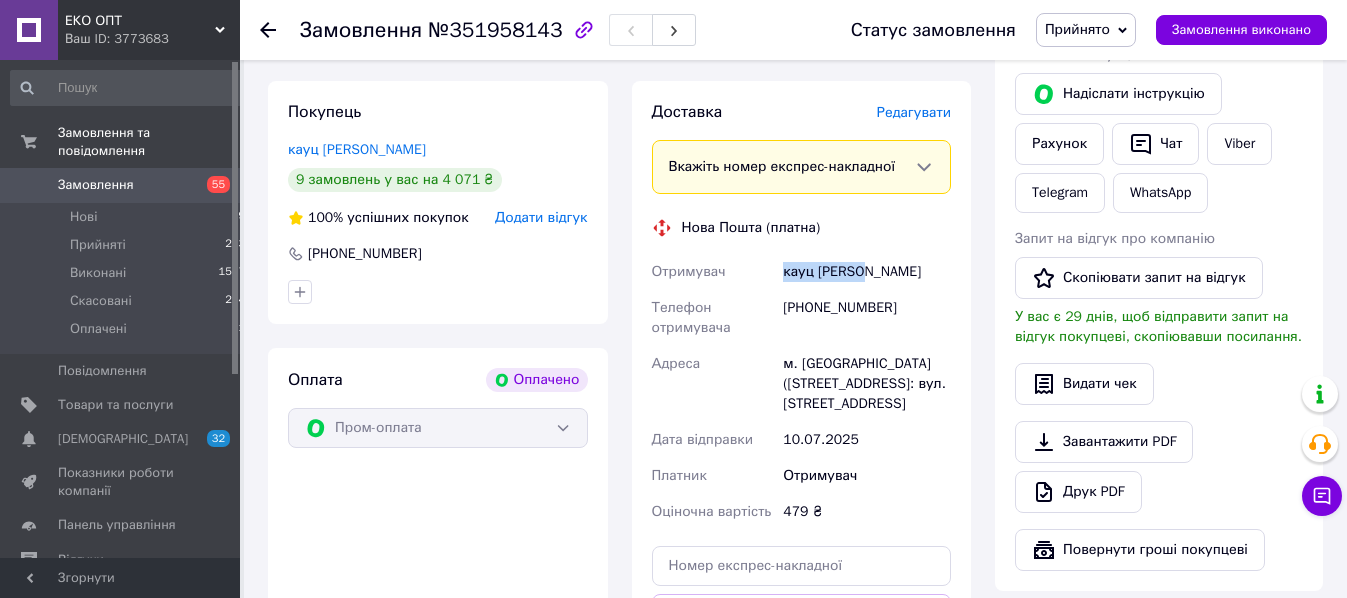 drag, startPoint x: 784, startPoint y: 236, endPoint x: 868, endPoint y: 228, distance: 84.38009 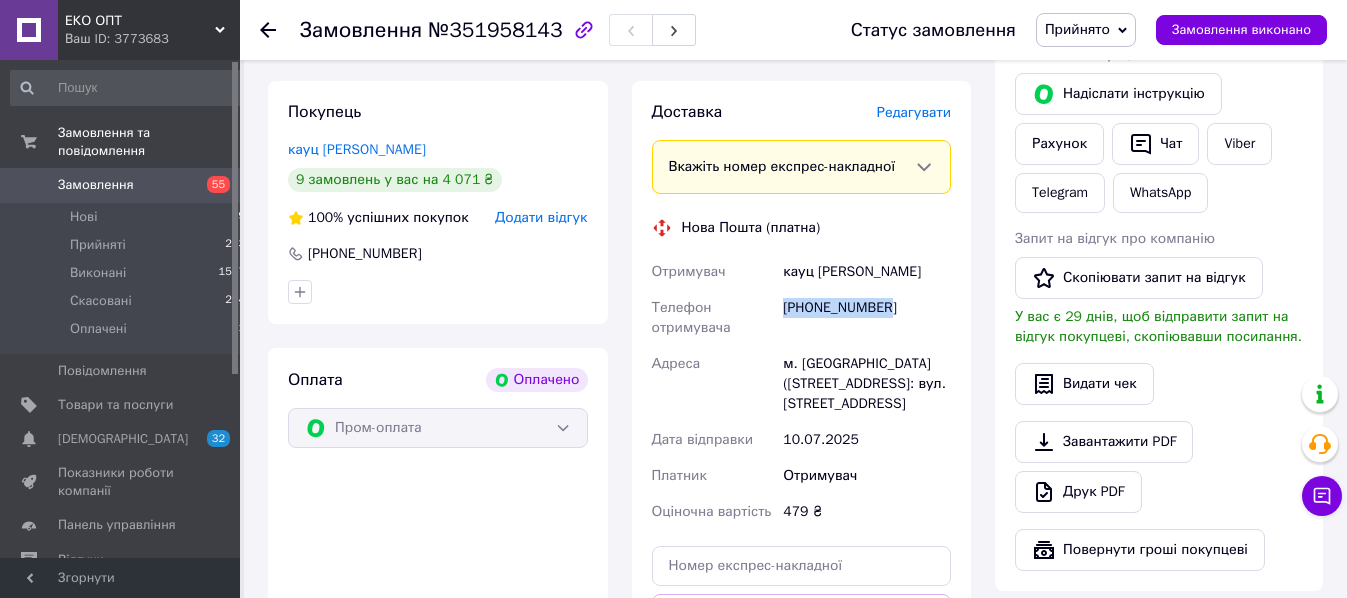 drag, startPoint x: 786, startPoint y: 268, endPoint x: 892, endPoint y: 268, distance: 106 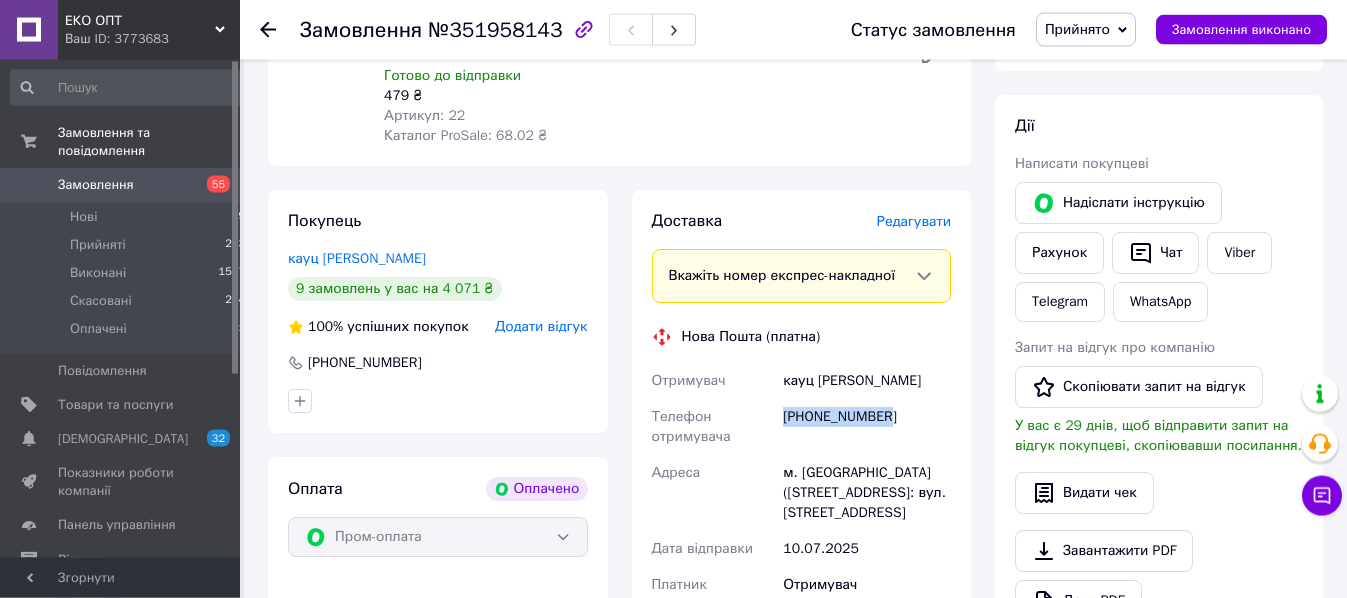 scroll, scrollTop: 816, scrollLeft: 0, axis: vertical 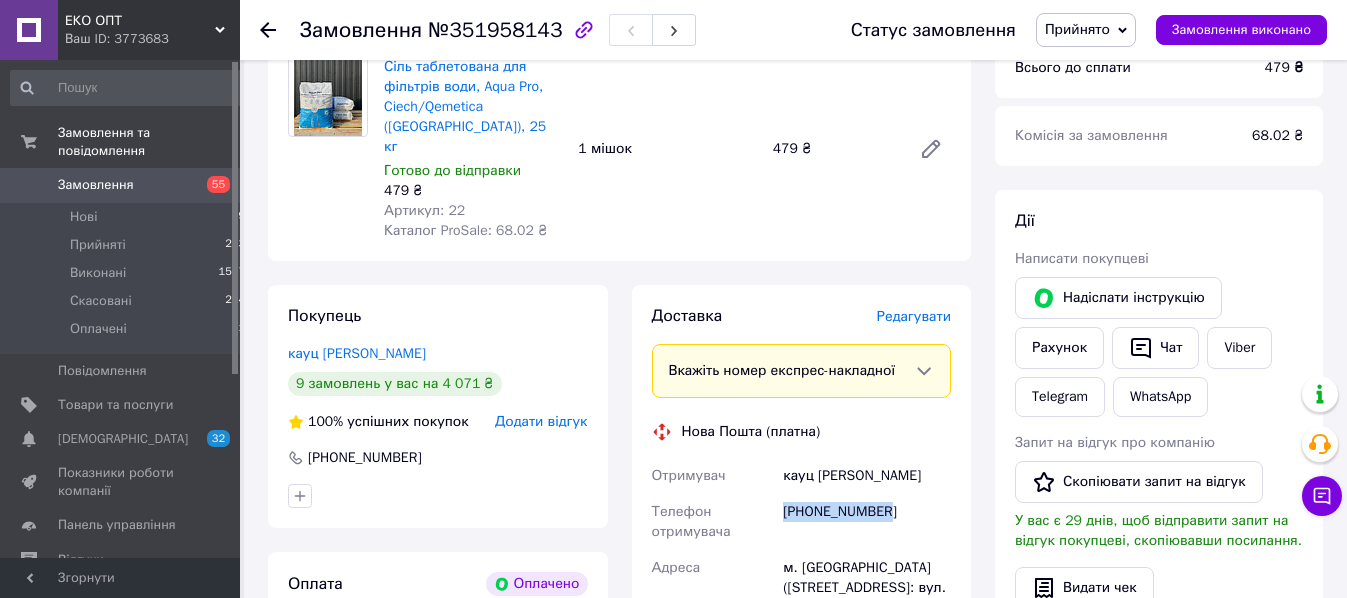 click on "Замовлення" at bounding box center (121, 185) 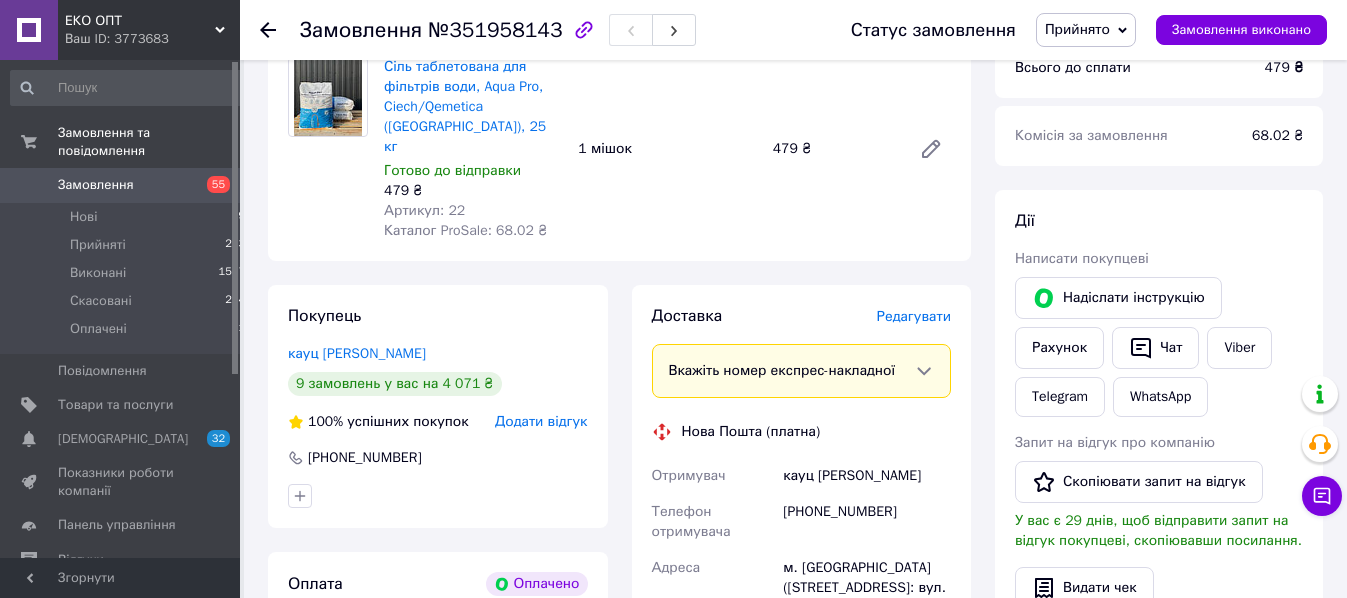 scroll, scrollTop: 0, scrollLeft: 0, axis: both 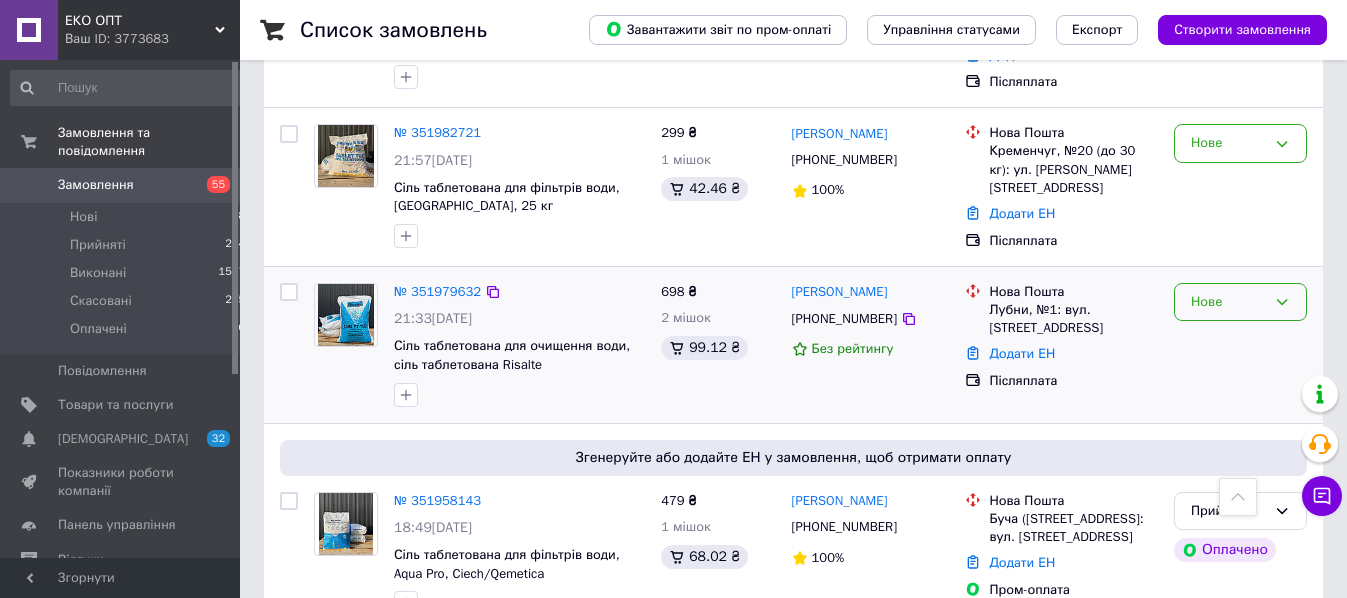 click on "Нове" at bounding box center [1240, 302] 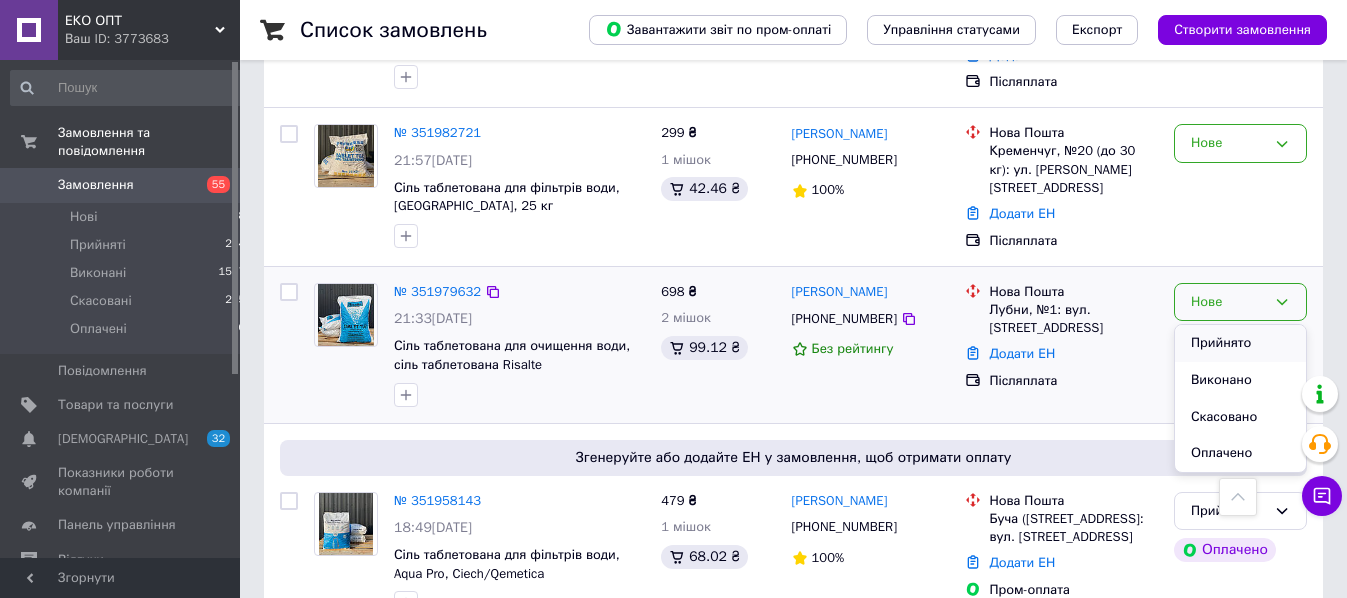 click on "Прийнято" at bounding box center (1240, 343) 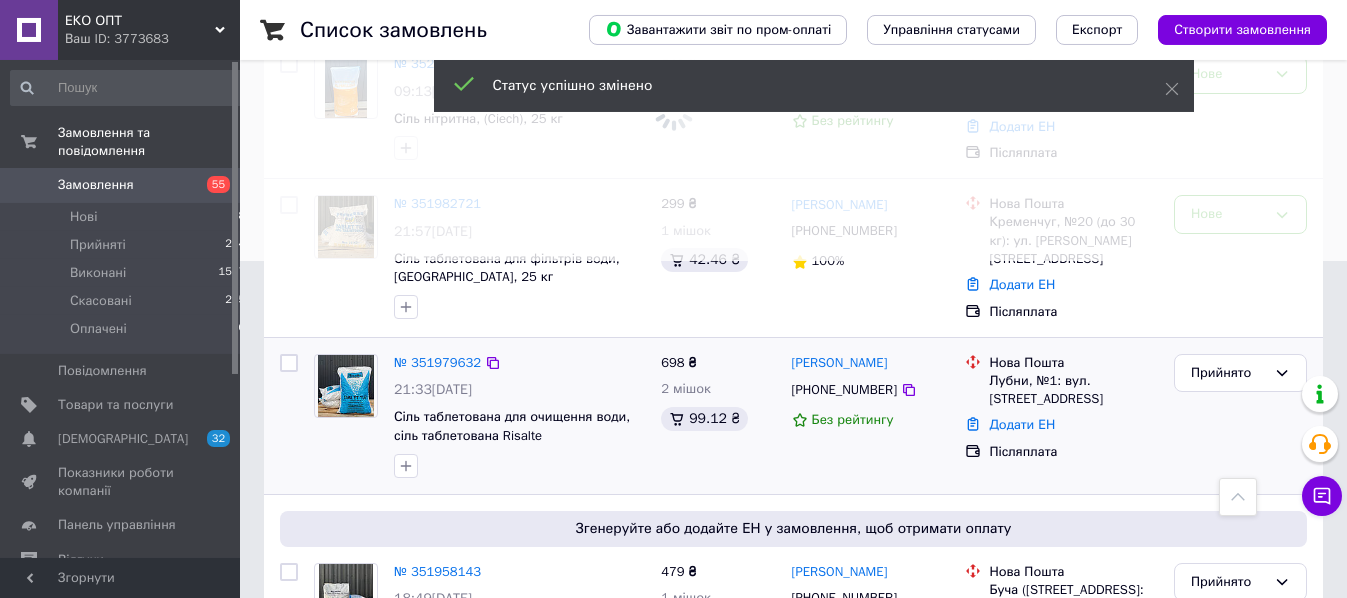 scroll, scrollTop: 306, scrollLeft: 0, axis: vertical 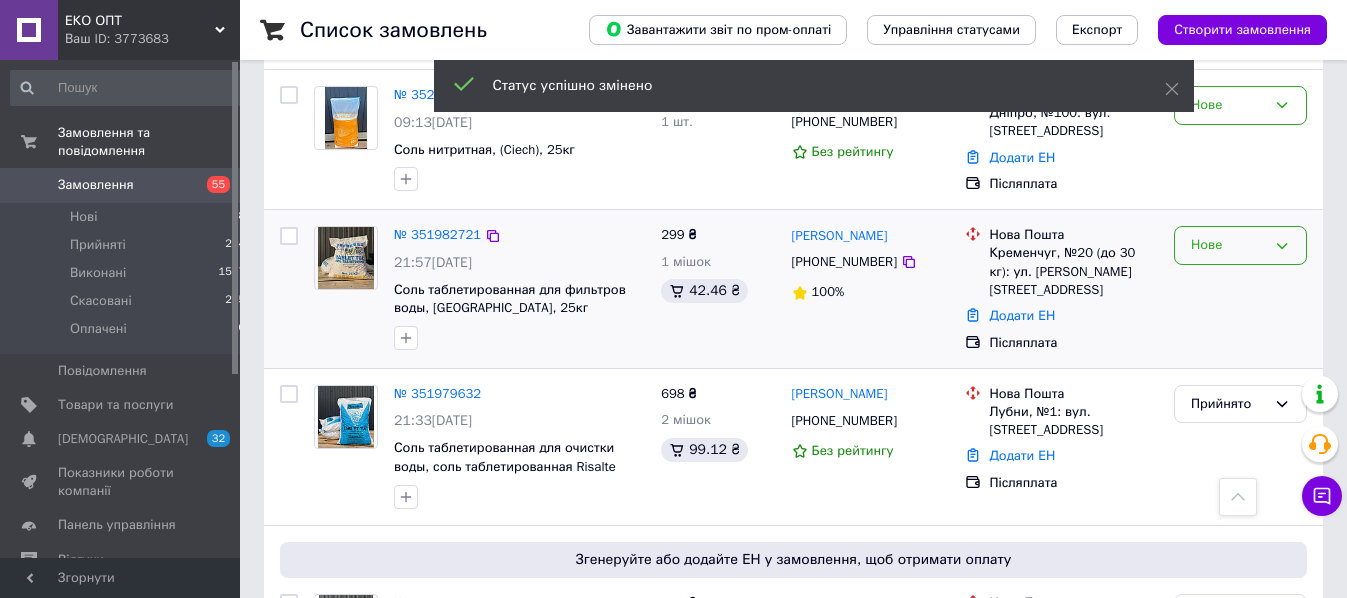 click on "Нове" at bounding box center [1228, 245] 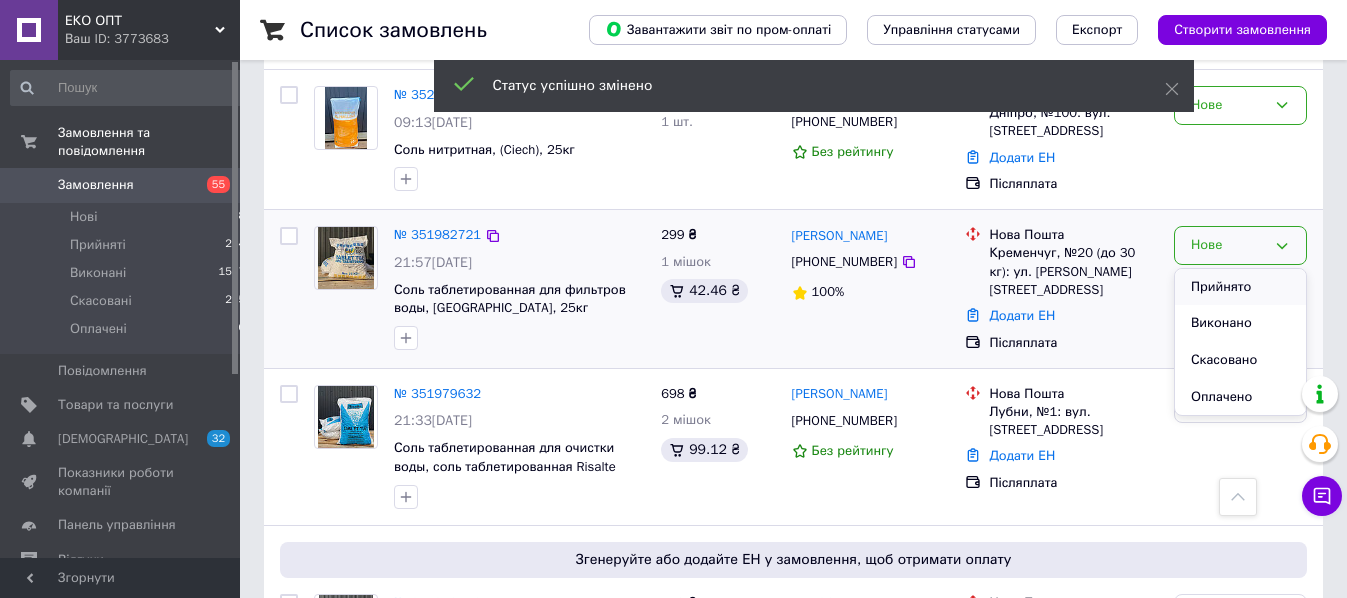 click on "Прийнято" at bounding box center [1240, 287] 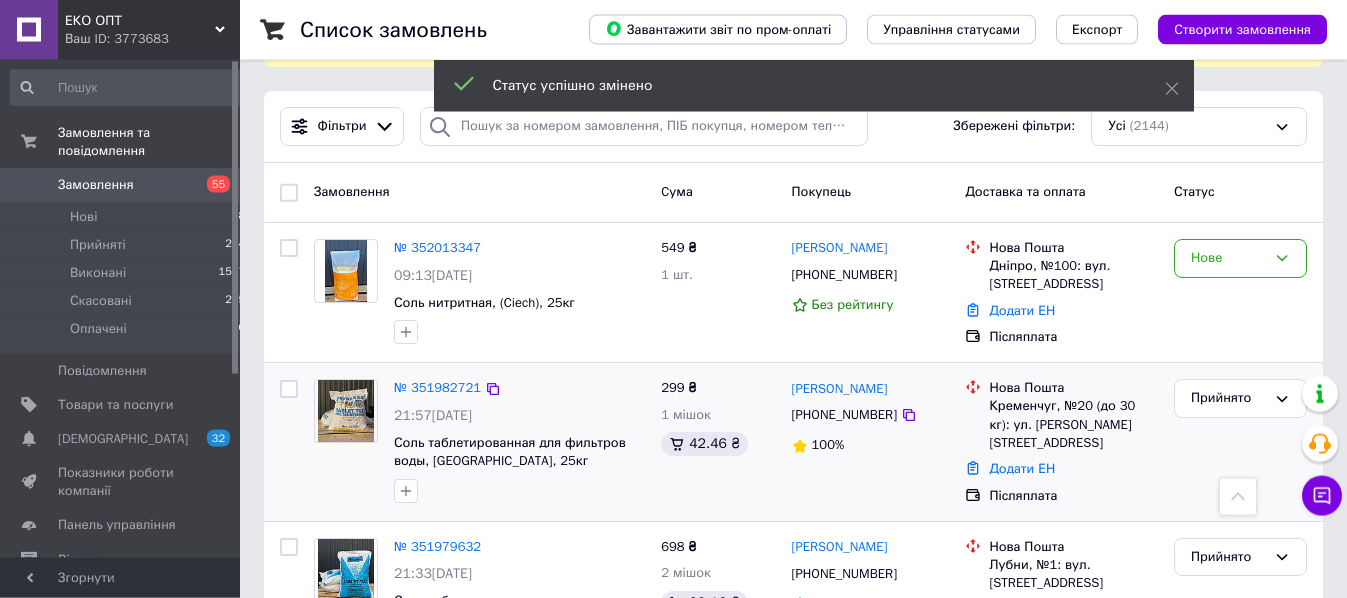 scroll, scrollTop: 102, scrollLeft: 0, axis: vertical 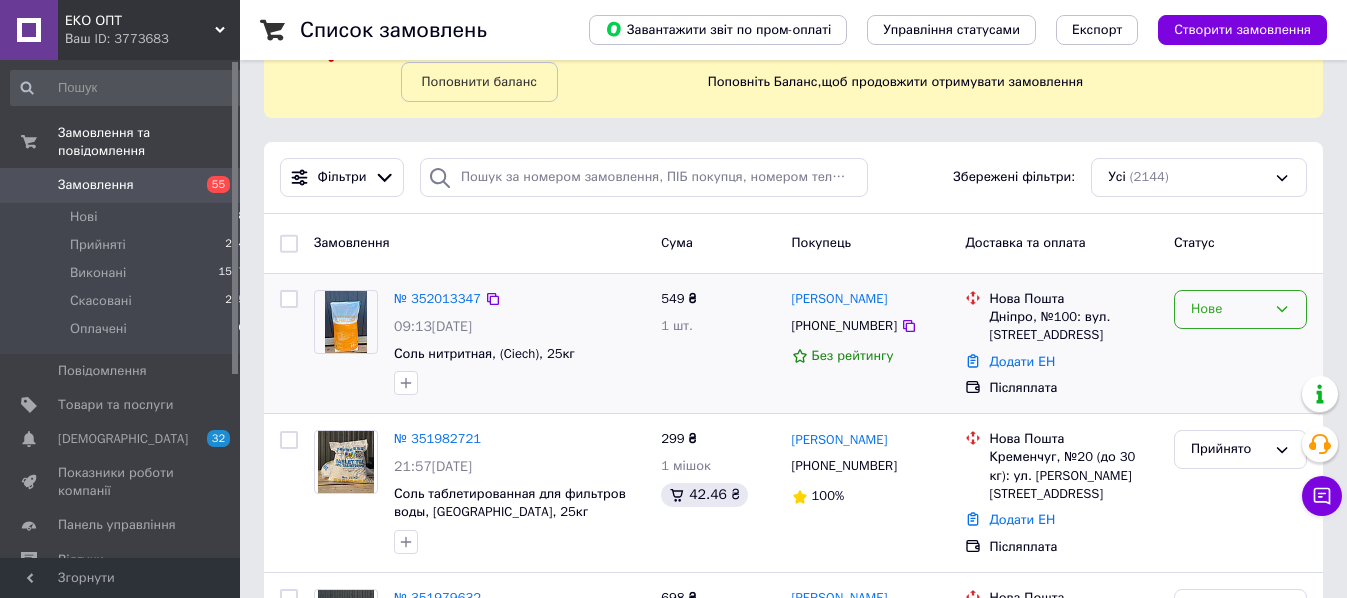 click on "Нове" at bounding box center (1228, 309) 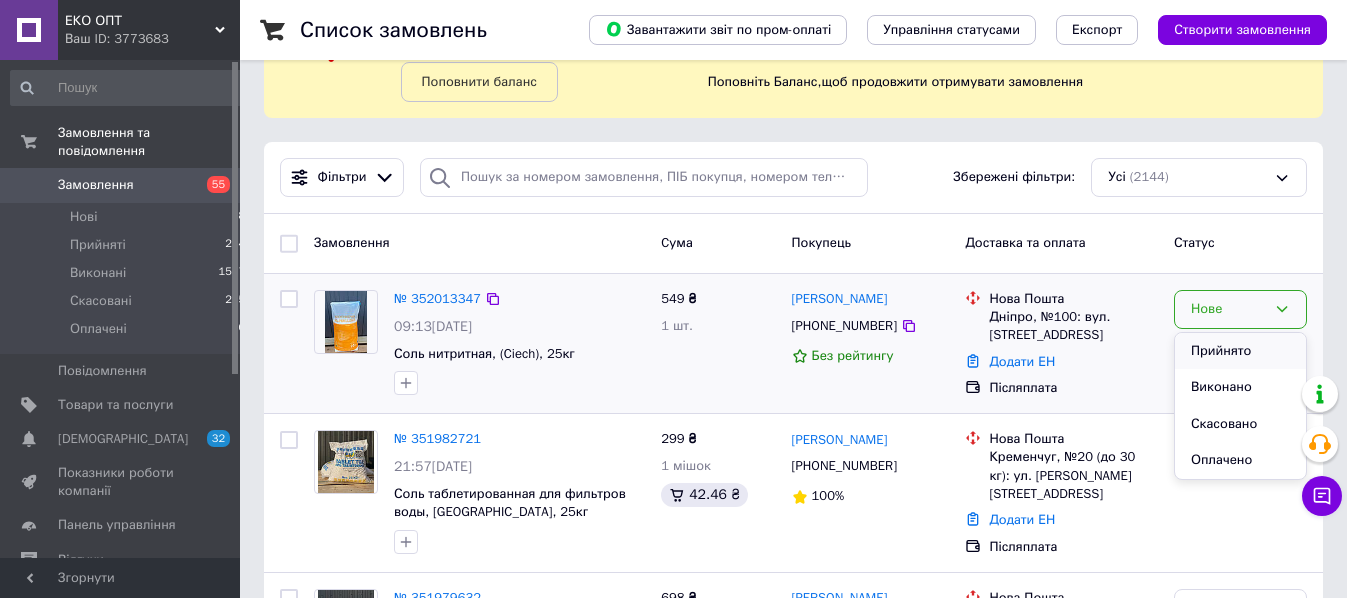 click on "Прийнято" at bounding box center [1240, 351] 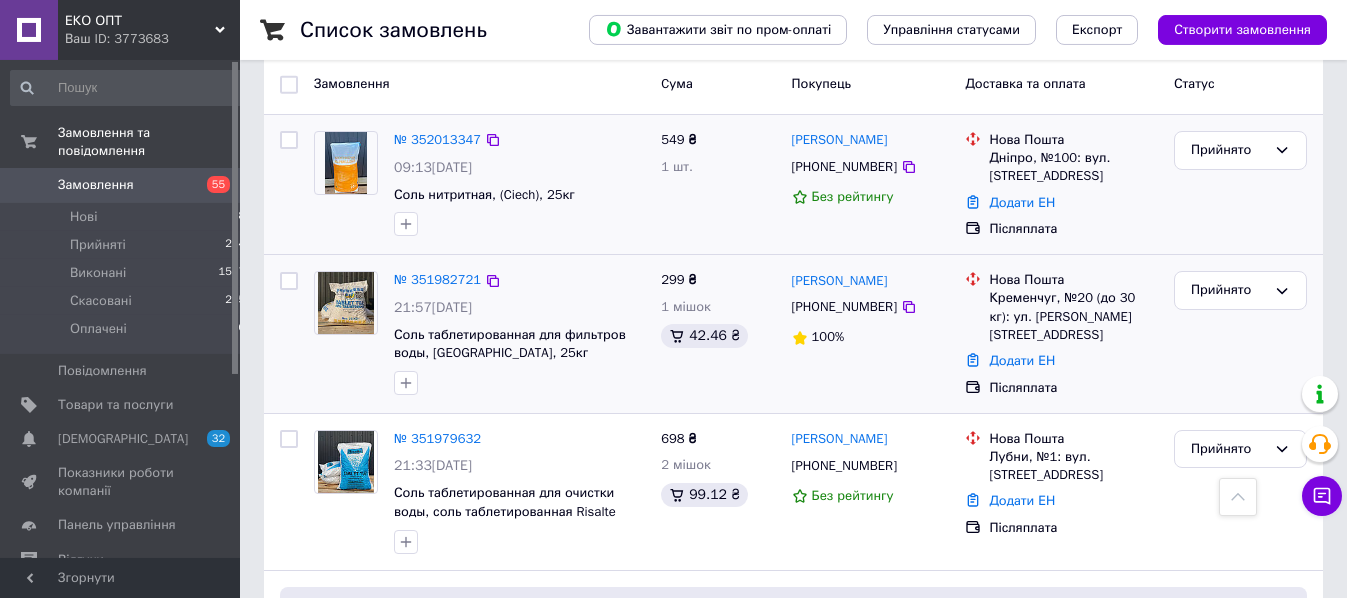 scroll, scrollTop: 204, scrollLeft: 0, axis: vertical 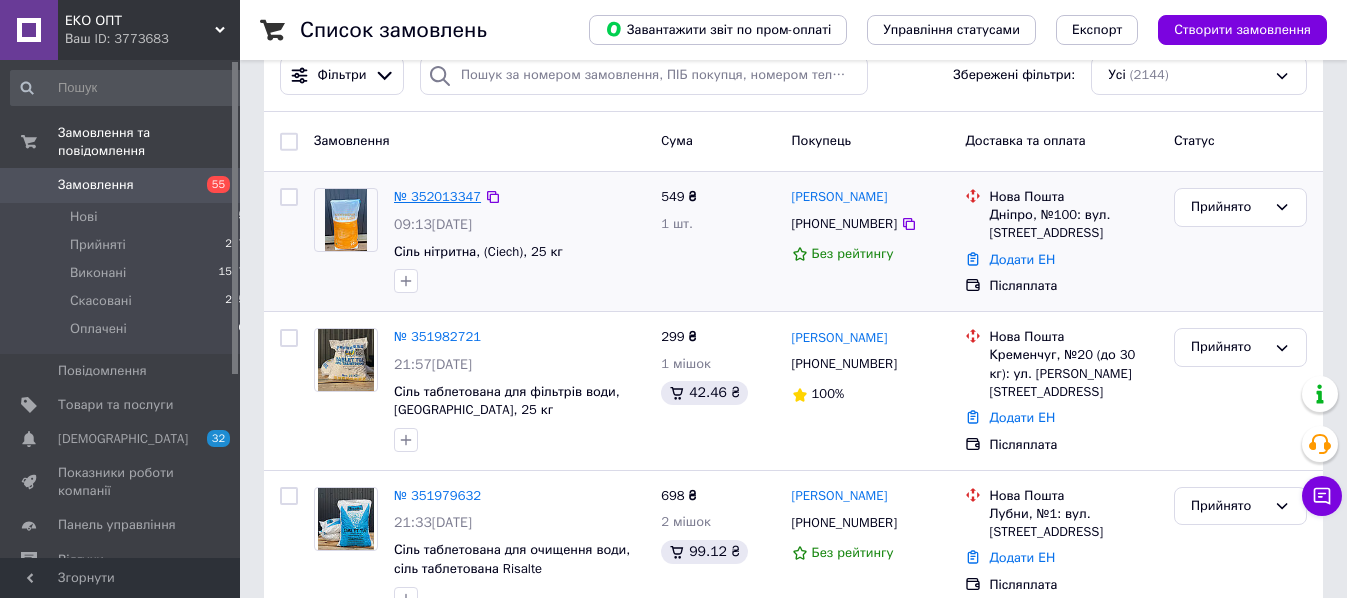 click on "№ 352013347" at bounding box center (437, 196) 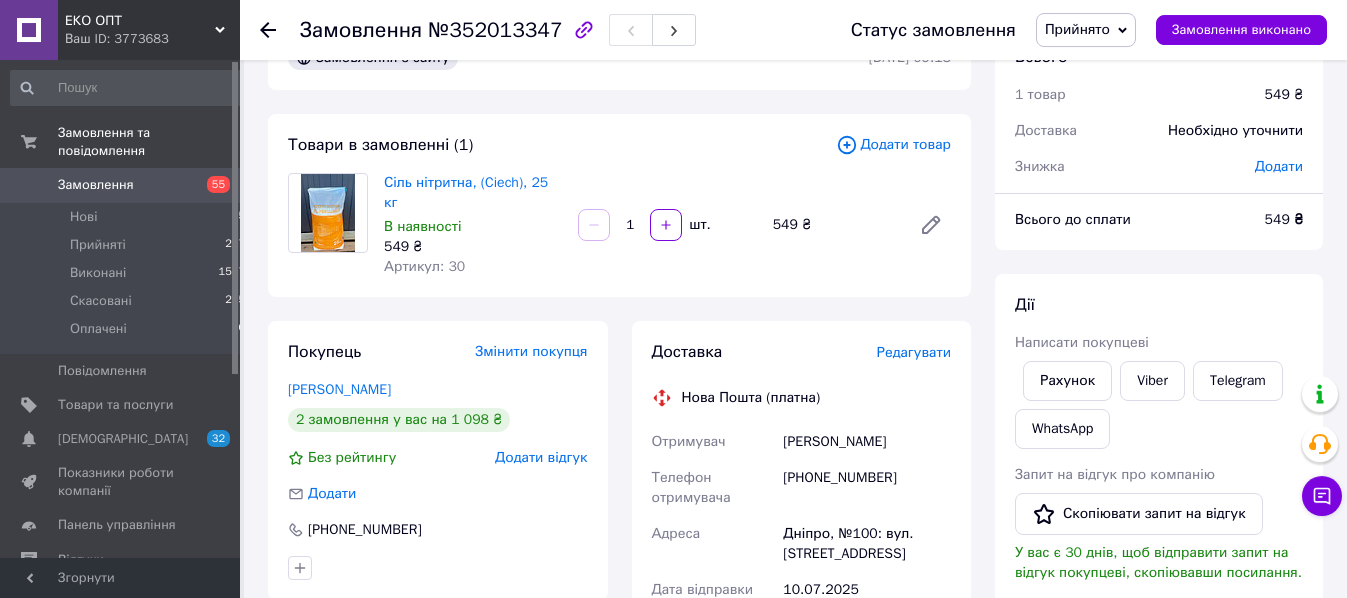scroll, scrollTop: 31, scrollLeft: 0, axis: vertical 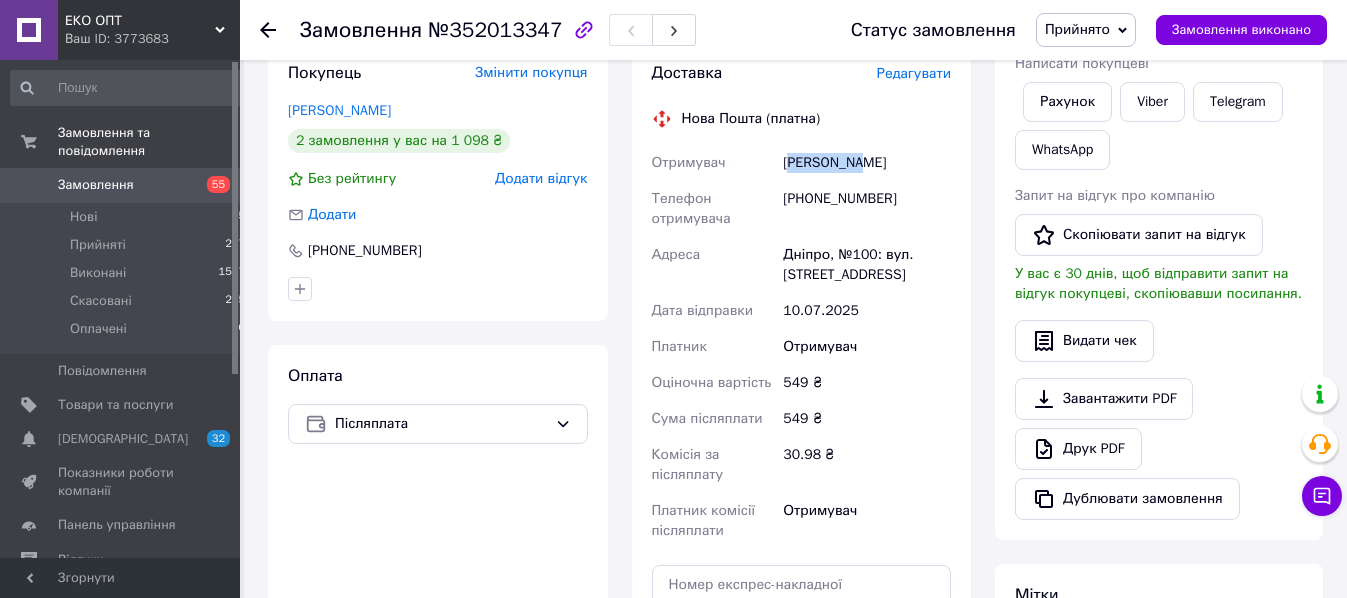 drag, startPoint x: 789, startPoint y: 142, endPoint x: 863, endPoint y: 139, distance: 74.06078 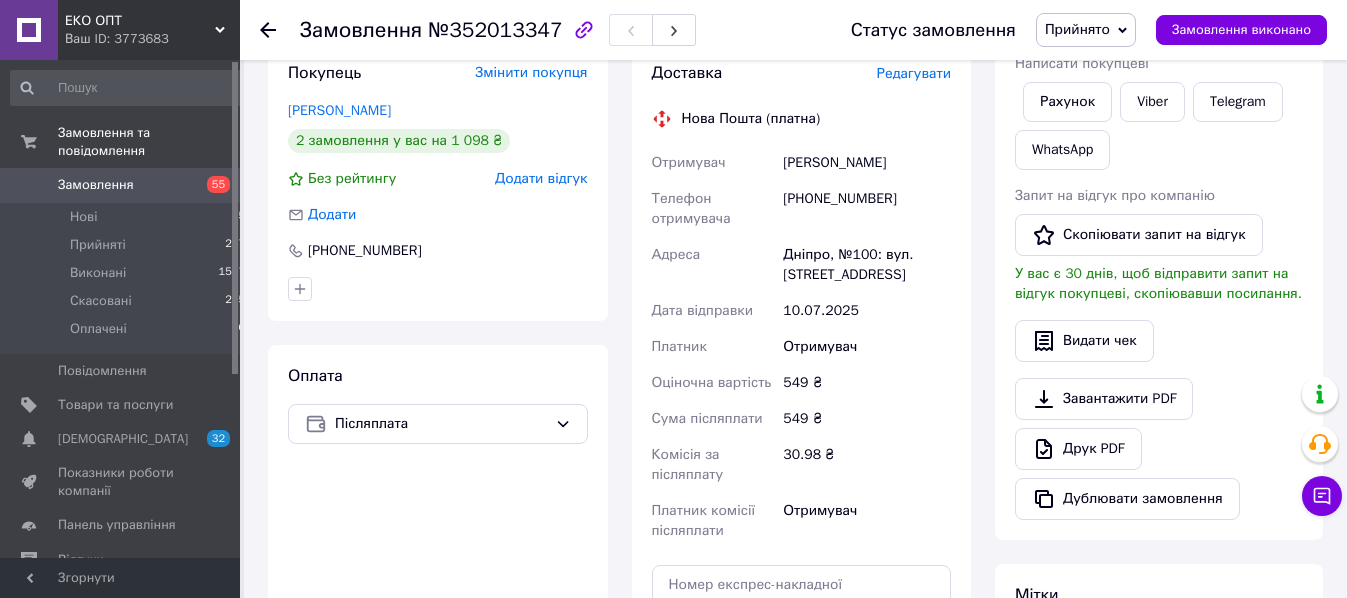 click on "Кучер Дмитро" at bounding box center [867, 163] 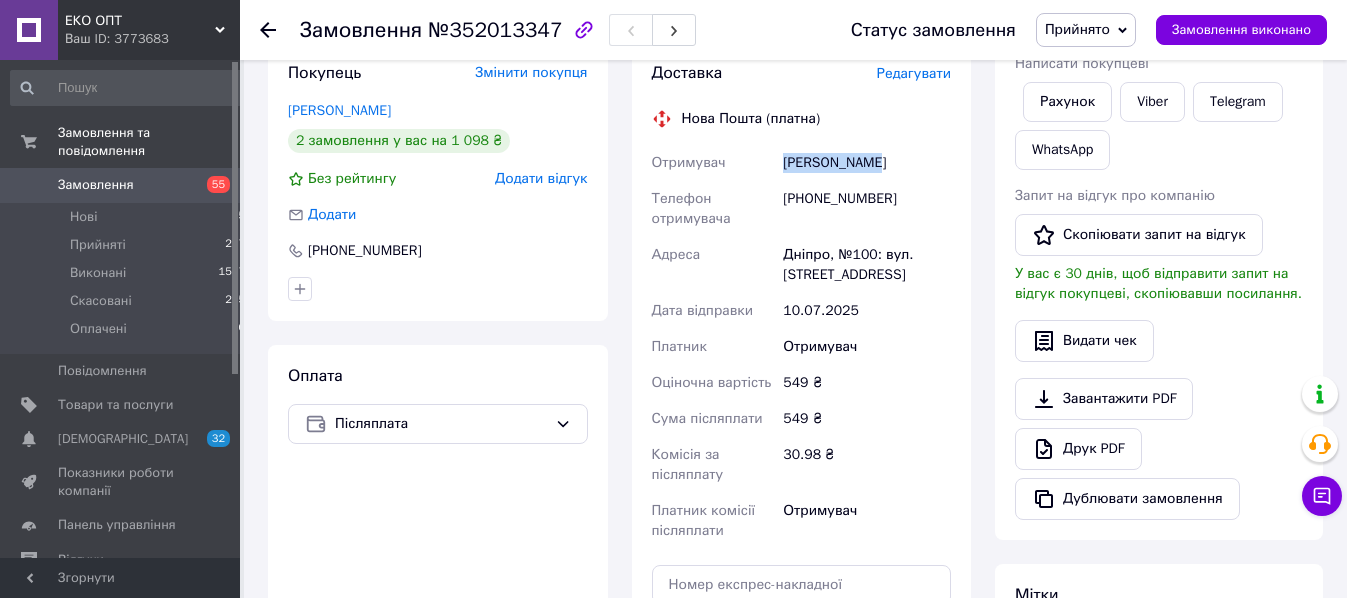drag, startPoint x: 786, startPoint y: 144, endPoint x: 883, endPoint y: 144, distance: 97 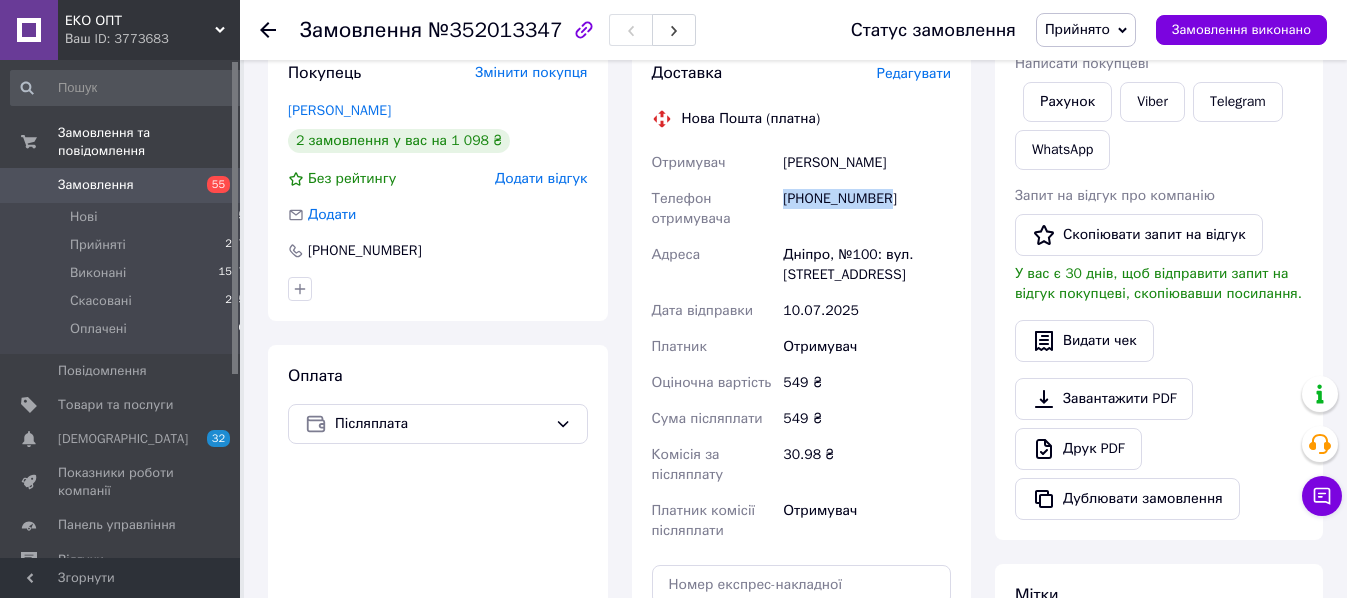 drag, startPoint x: 785, startPoint y: 177, endPoint x: 925, endPoint y: 173, distance: 140.05713 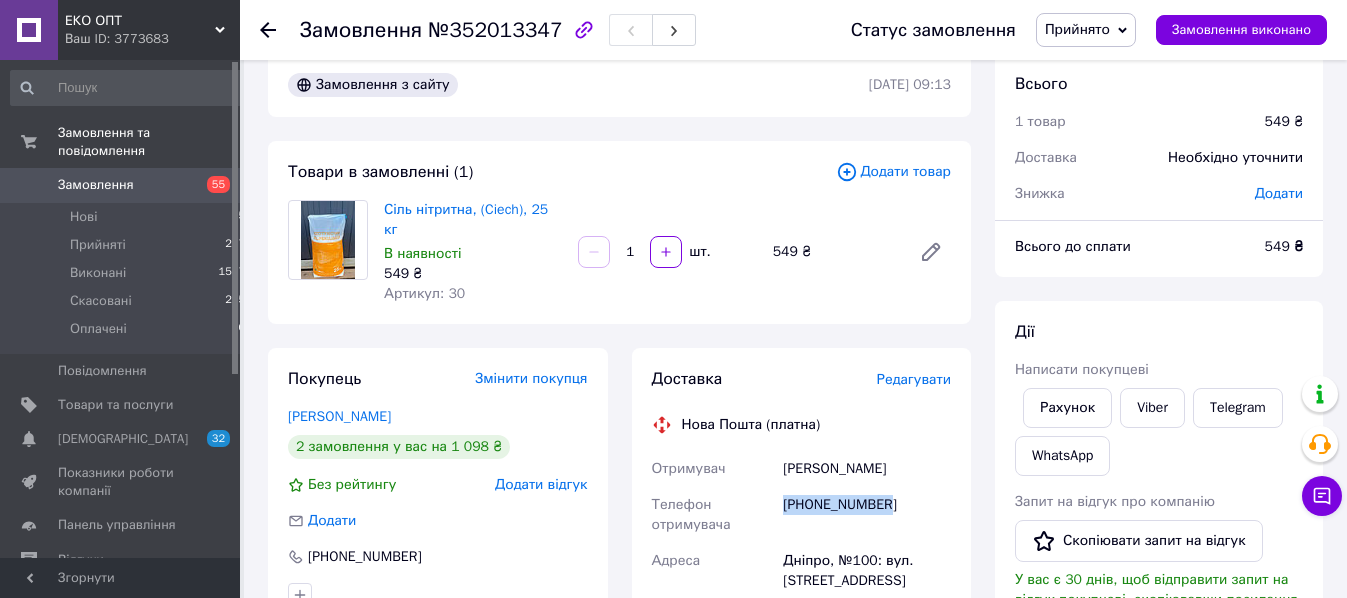 scroll, scrollTop: 133, scrollLeft: 0, axis: vertical 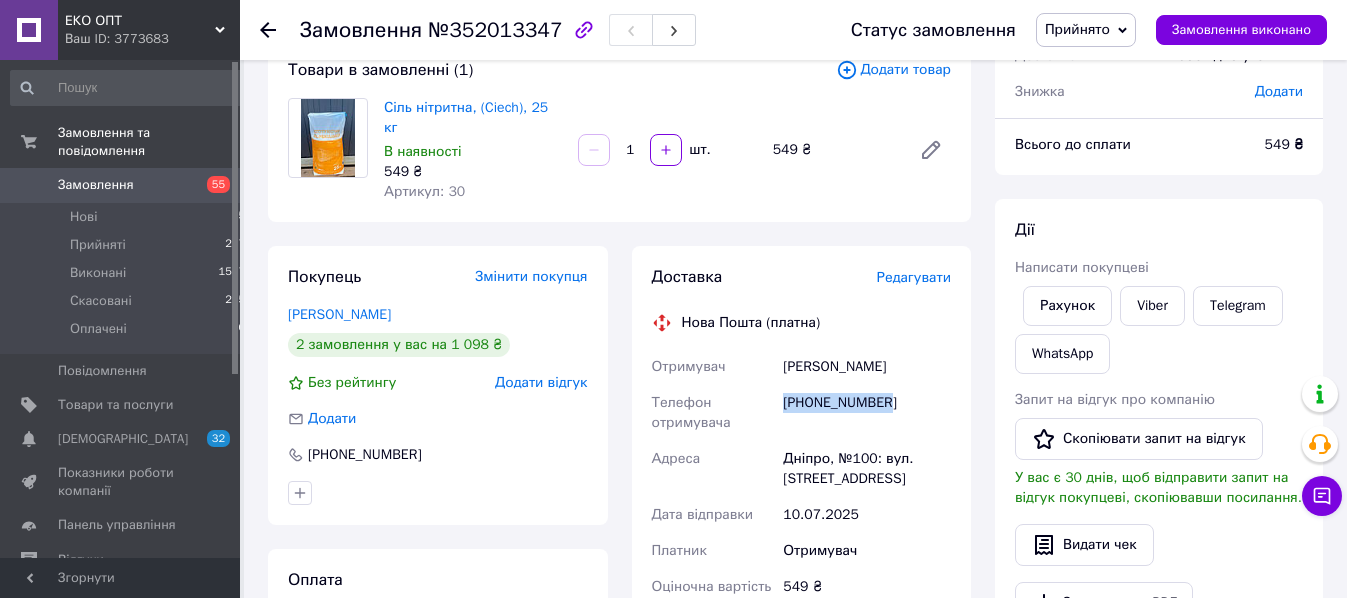 drag, startPoint x: 786, startPoint y: 439, endPoint x: 916, endPoint y: 460, distance: 131.68523 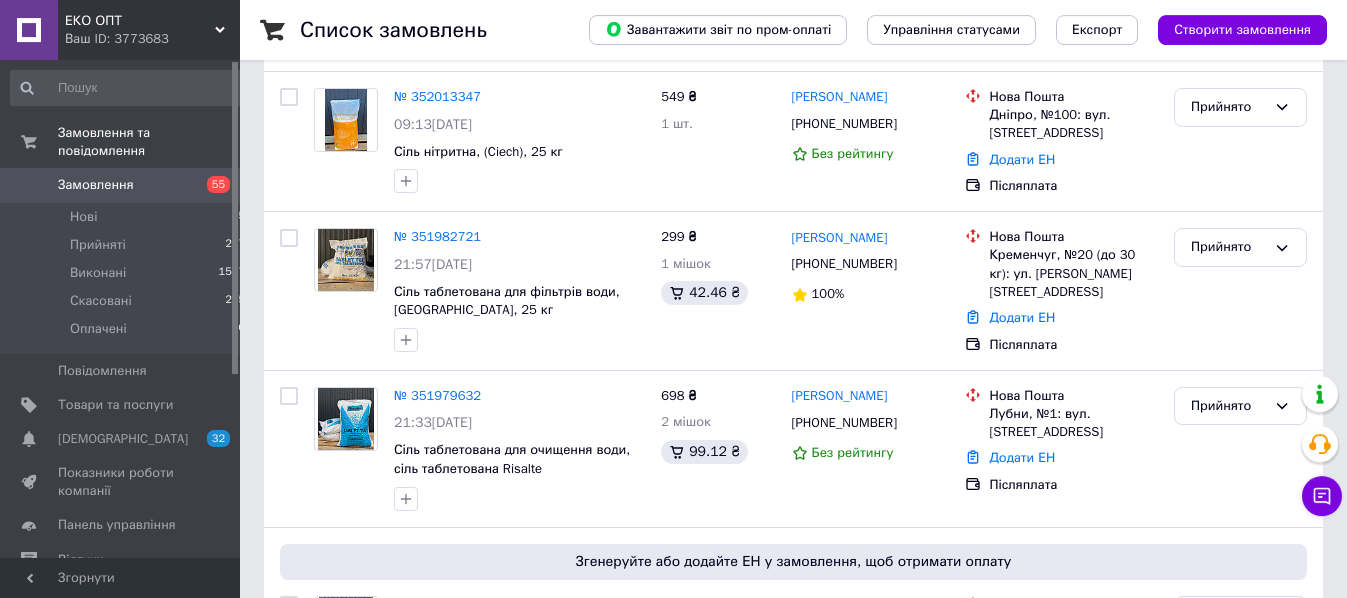 scroll, scrollTop: 408, scrollLeft: 0, axis: vertical 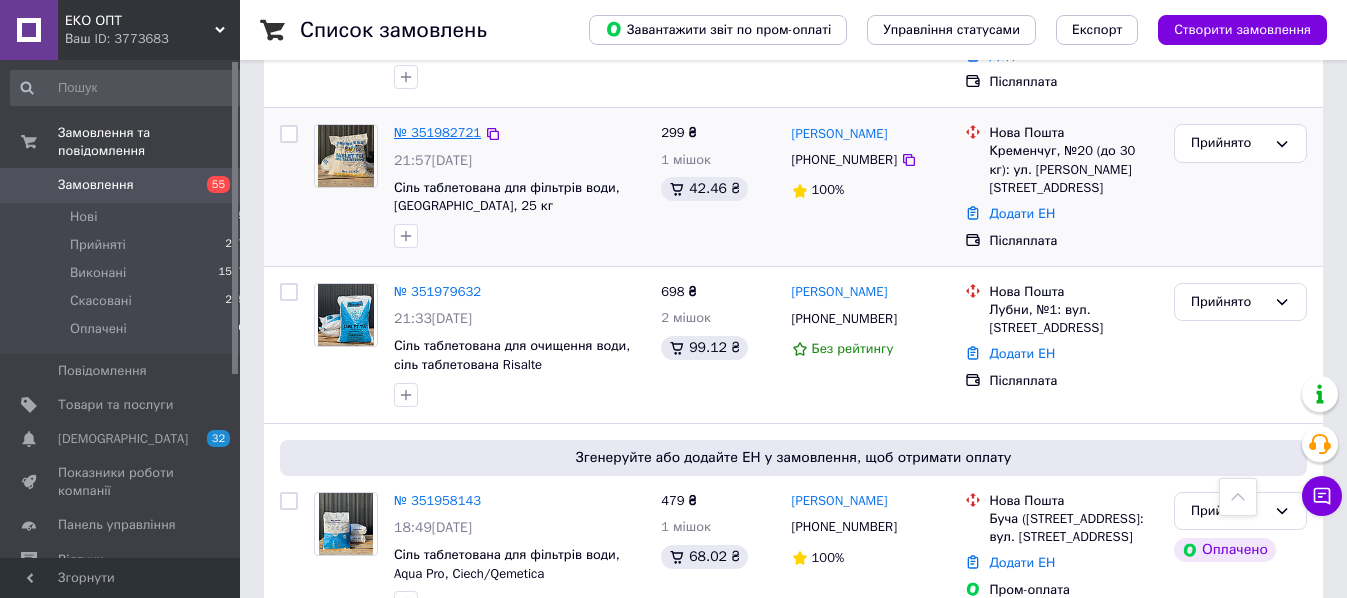 click on "№ 351982721" at bounding box center (437, 132) 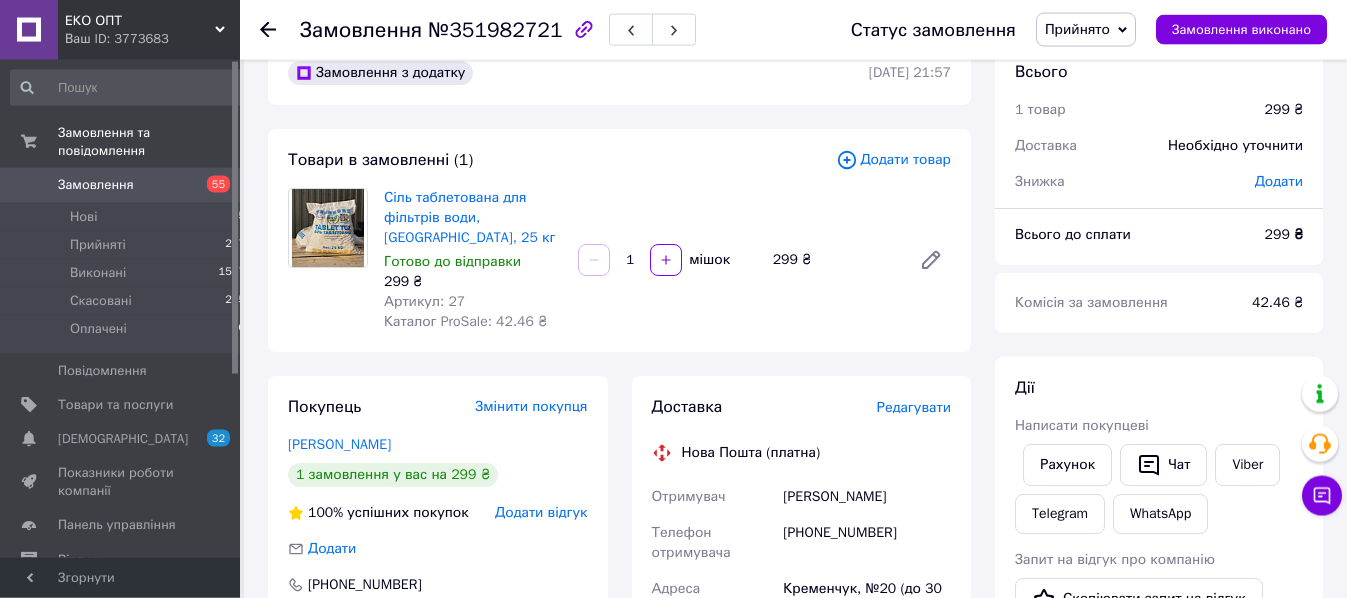scroll, scrollTop: 0, scrollLeft: 0, axis: both 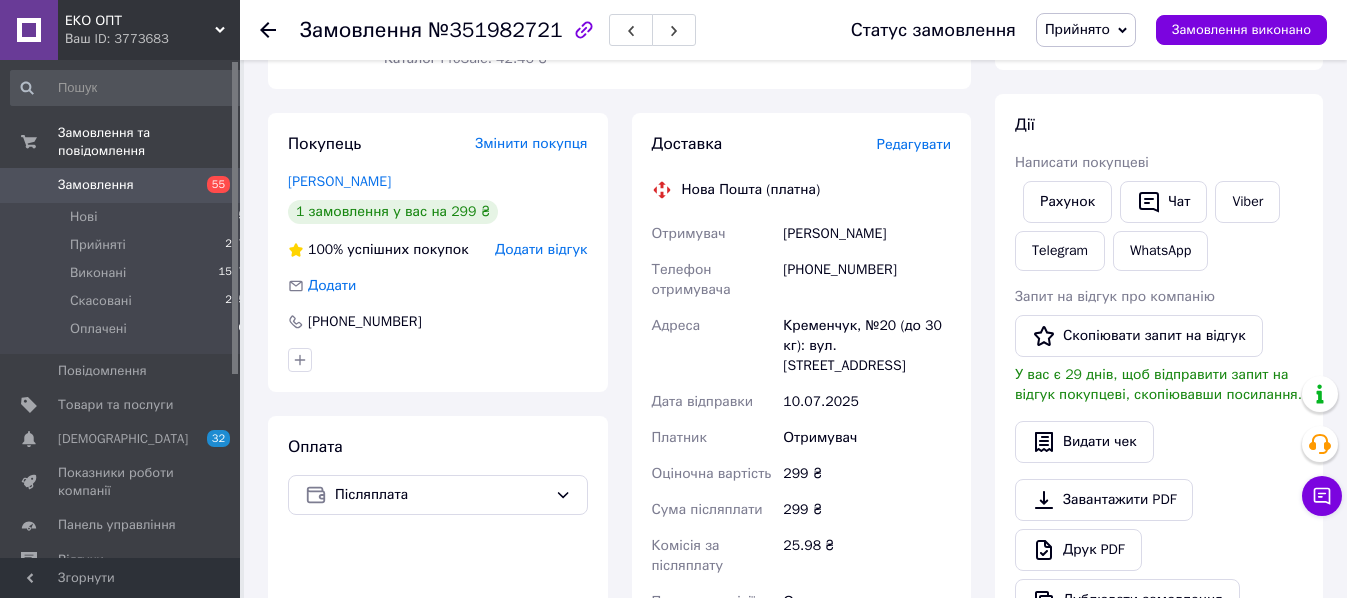 drag, startPoint x: 781, startPoint y: 232, endPoint x: 911, endPoint y: 227, distance: 130.09612 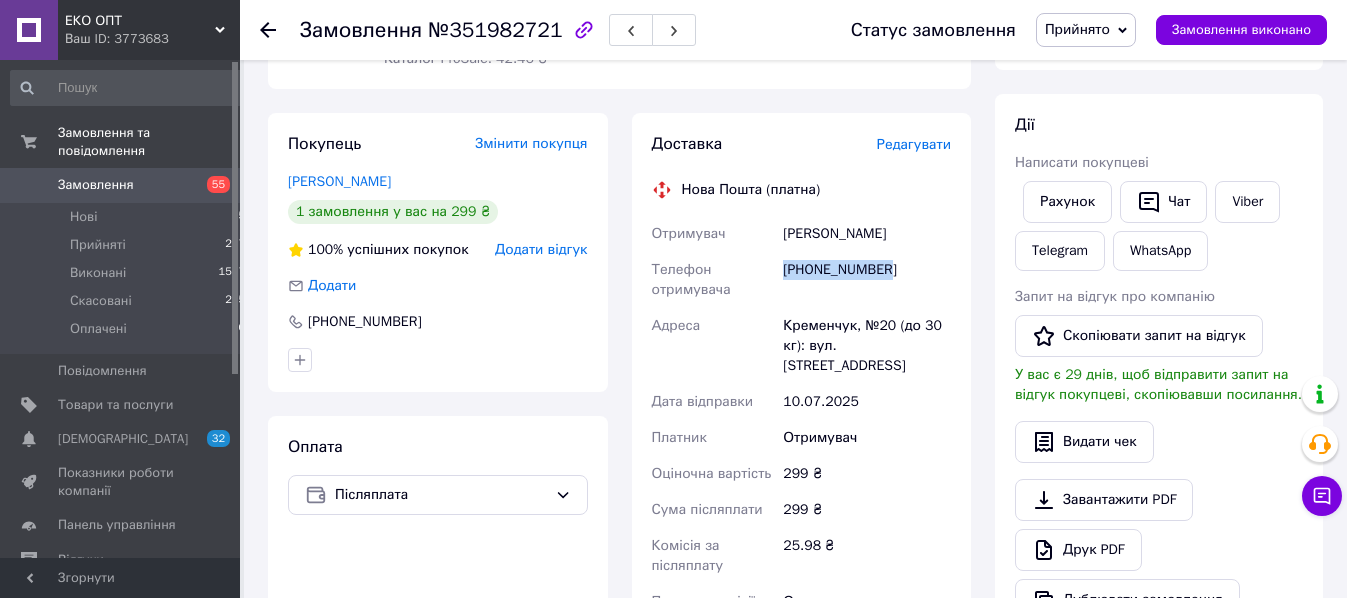 drag, startPoint x: 785, startPoint y: 265, endPoint x: 895, endPoint y: 265, distance: 110 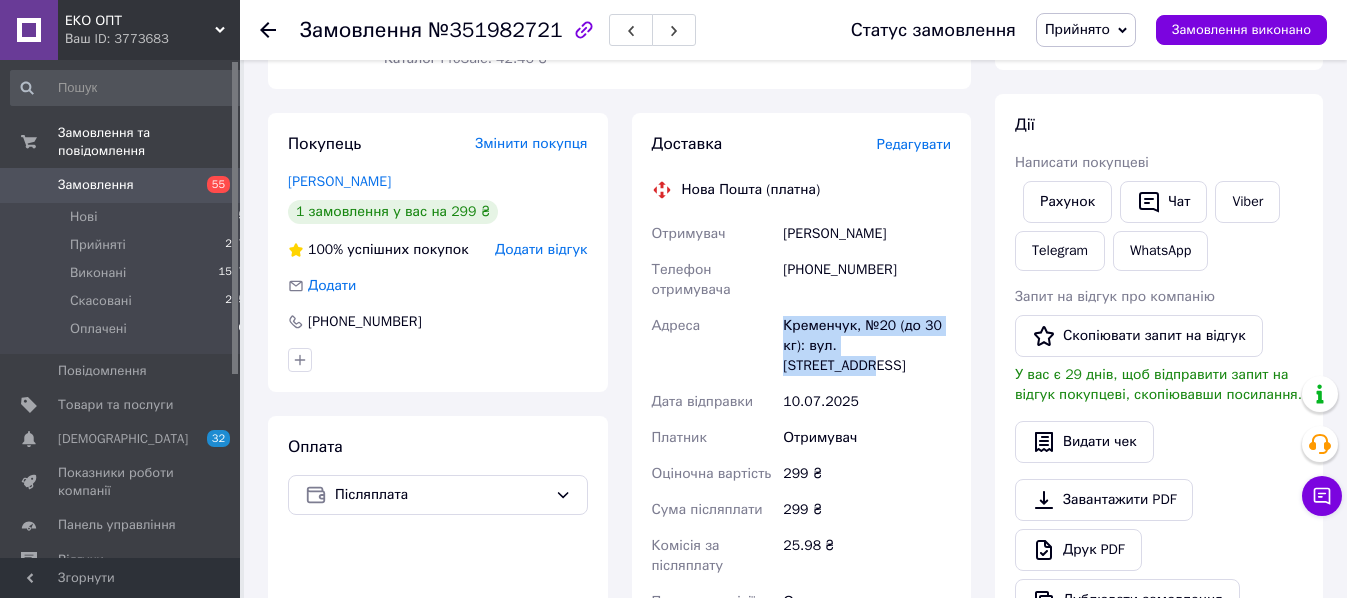 drag, startPoint x: 781, startPoint y: 329, endPoint x: 915, endPoint y: 345, distance: 134.95184 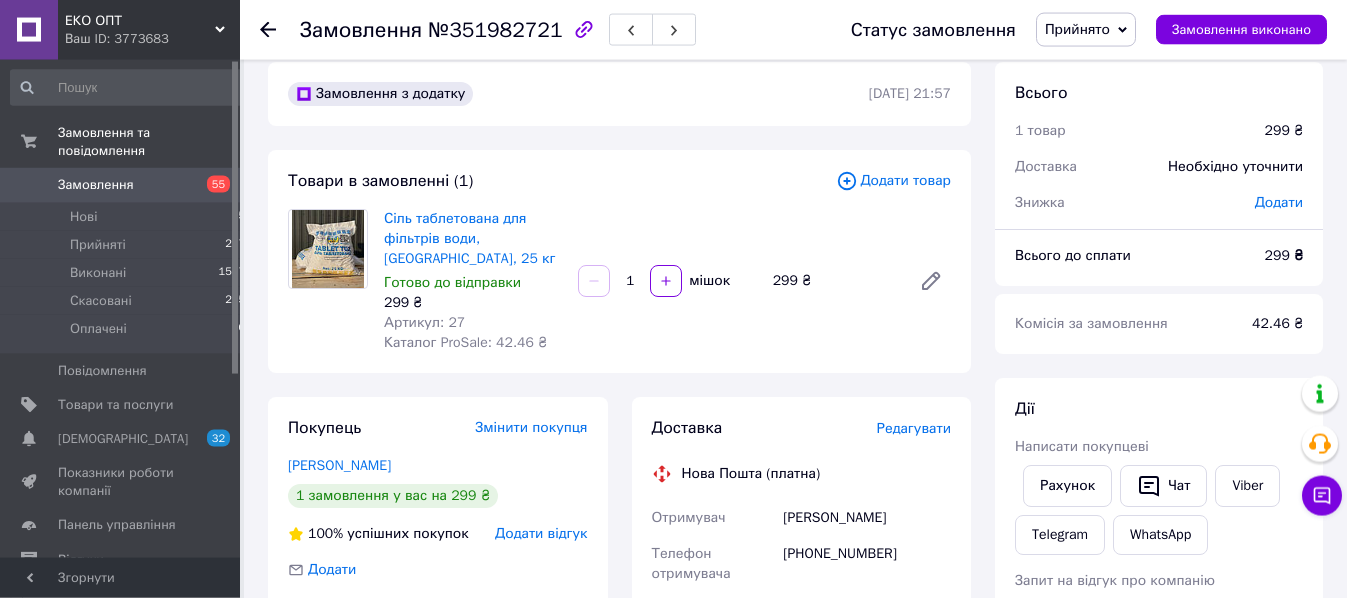 scroll, scrollTop: 0, scrollLeft: 0, axis: both 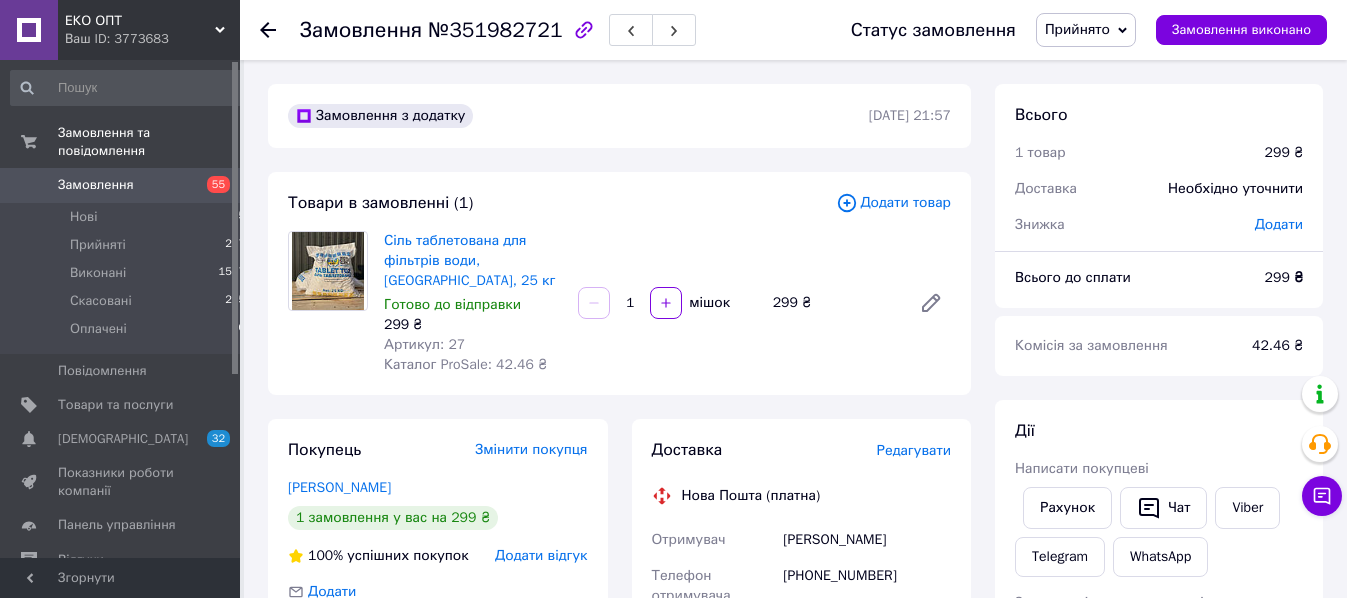 click on "Замовлення" at bounding box center (121, 185) 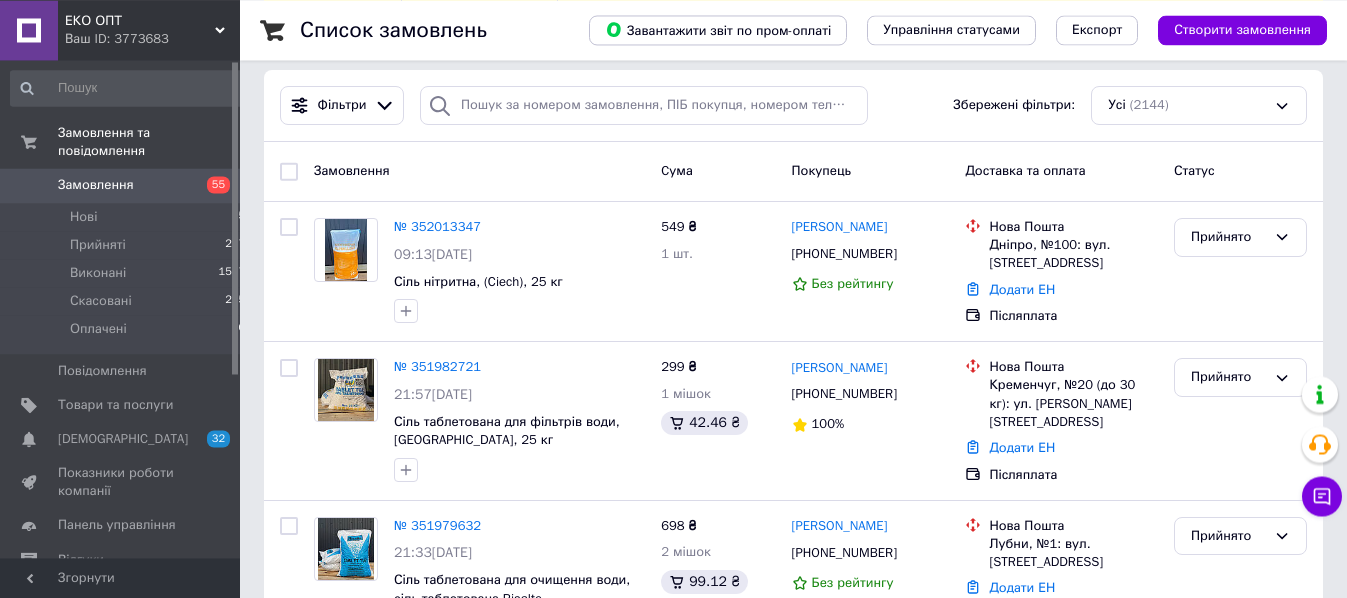 scroll, scrollTop: 306, scrollLeft: 0, axis: vertical 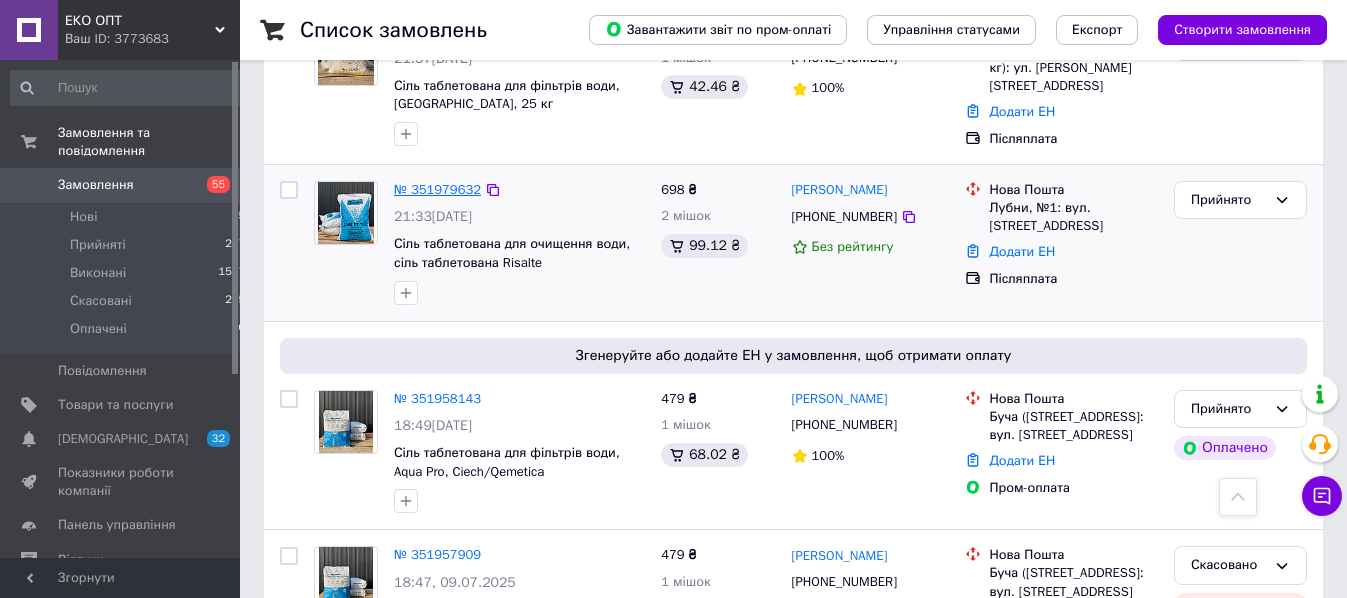 click on "№ 351979632" at bounding box center (437, 189) 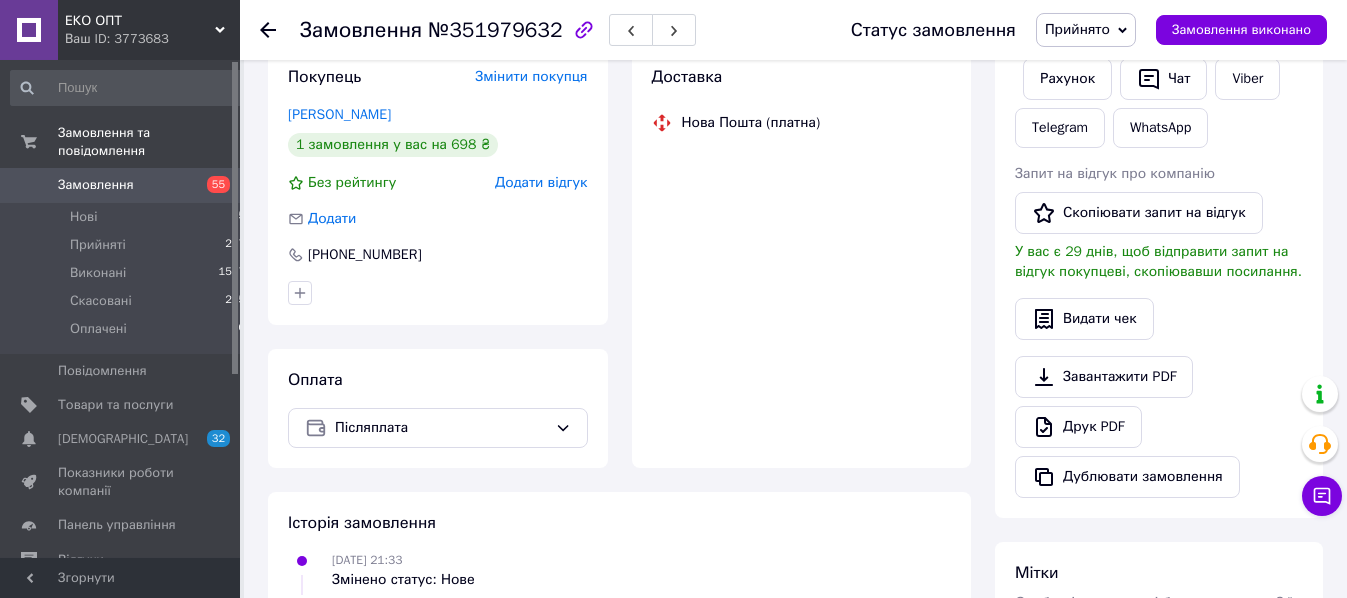 scroll, scrollTop: 408, scrollLeft: 0, axis: vertical 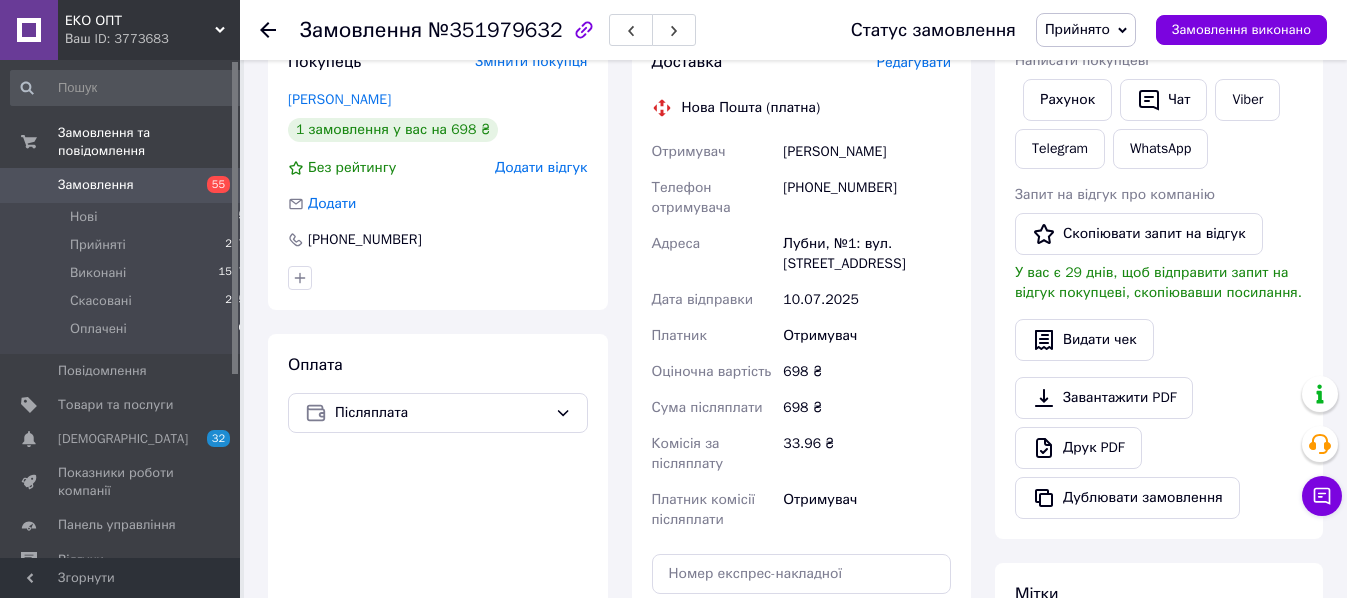 drag, startPoint x: 781, startPoint y: 155, endPoint x: 939, endPoint y: 156, distance: 158.00316 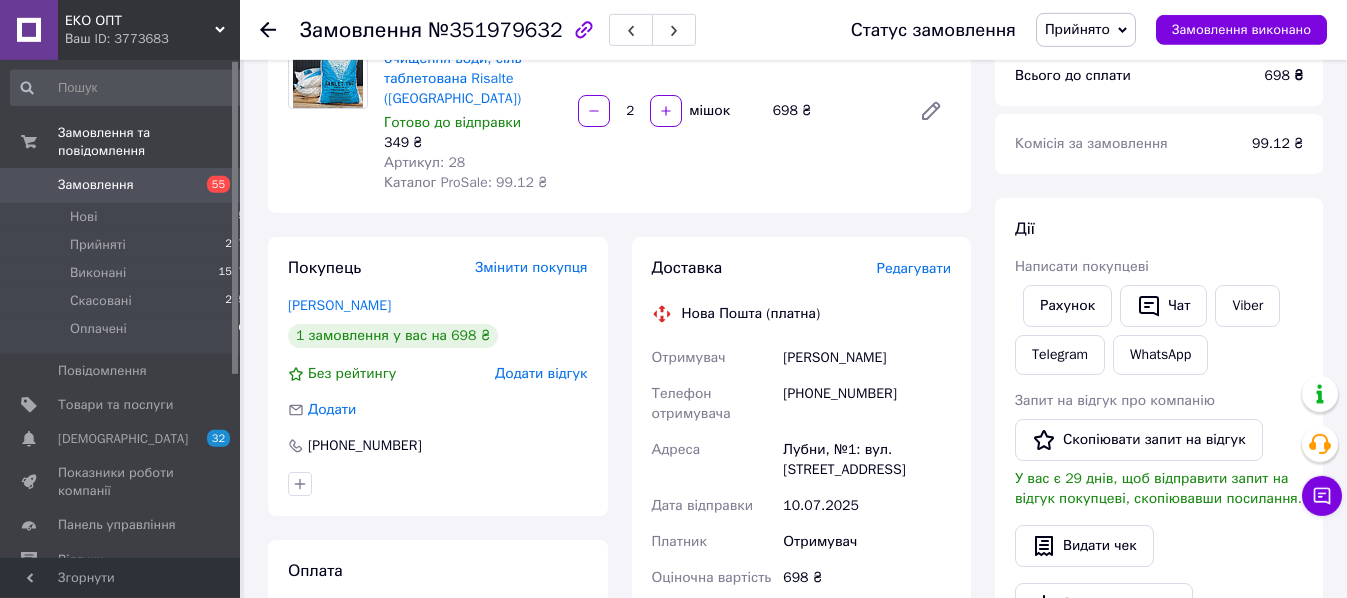 scroll, scrollTop: 204, scrollLeft: 0, axis: vertical 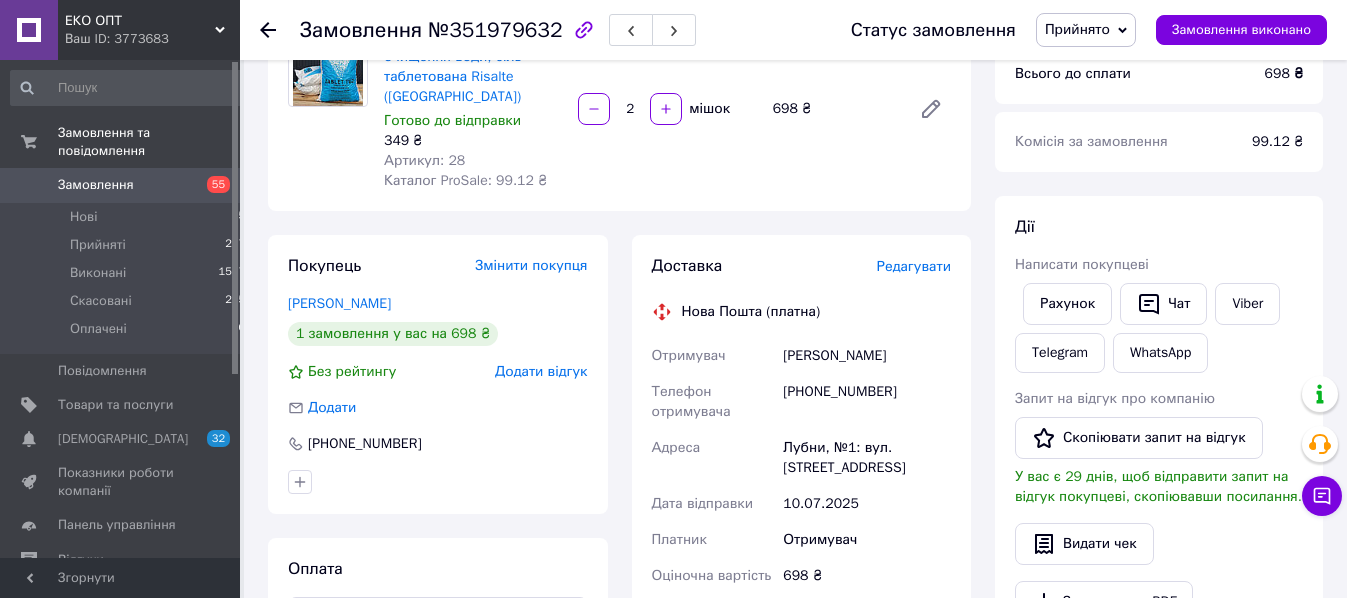 copy on "Бондаренко Володимир" 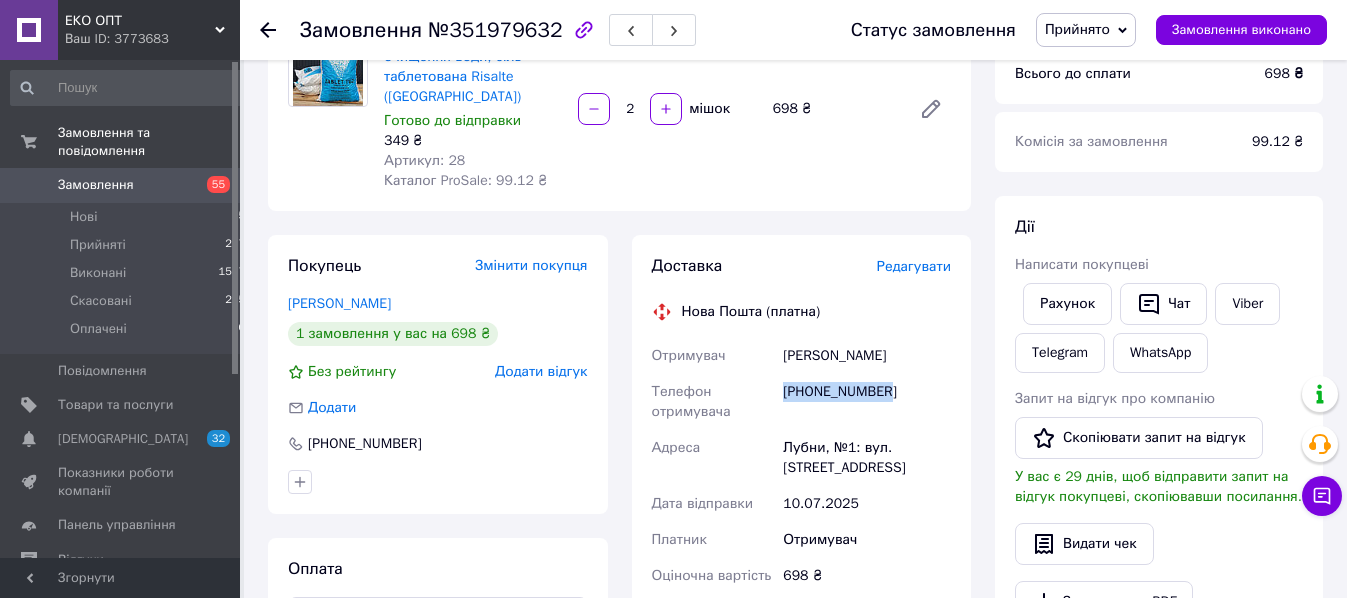 drag, startPoint x: 786, startPoint y: 391, endPoint x: 897, endPoint y: 392, distance: 111.0045 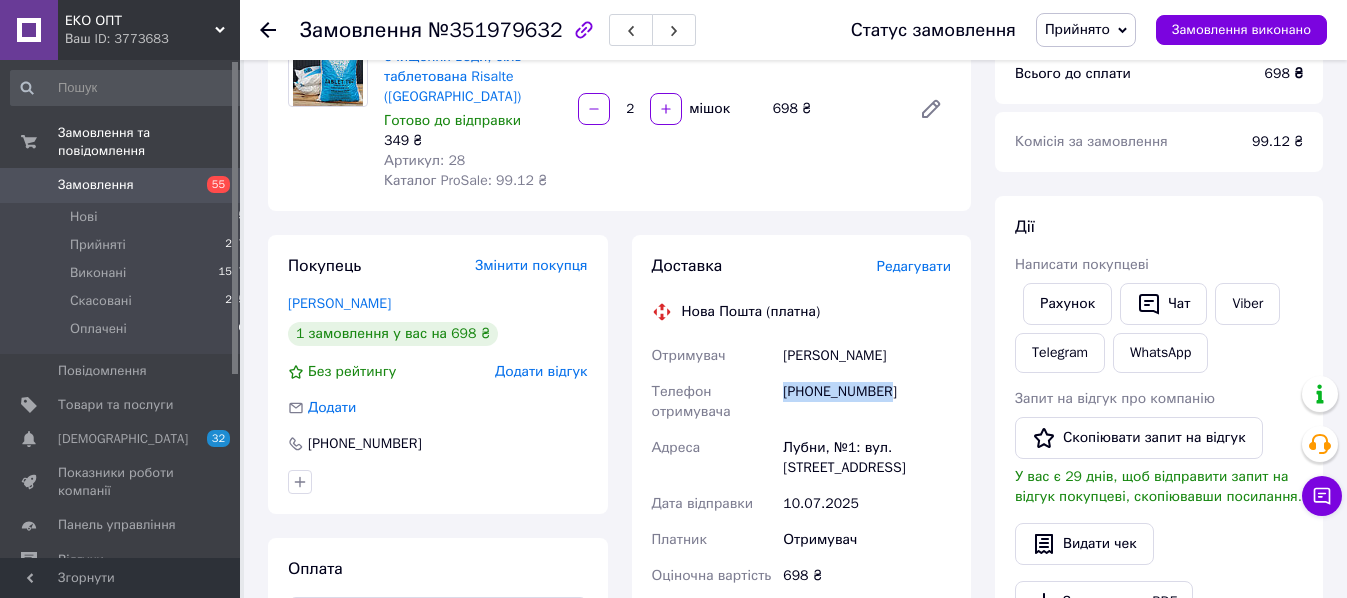 copy on "[PHONE_NUMBER]" 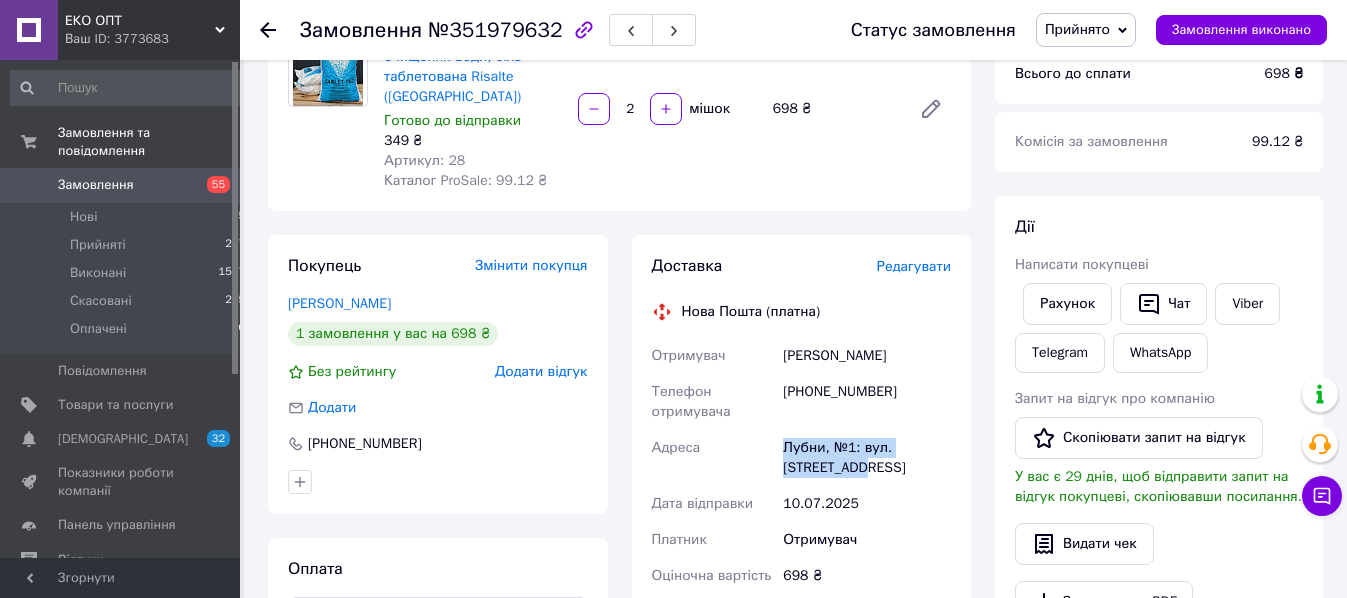 drag, startPoint x: 787, startPoint y: 446, endPoint x: 865, endPoint y: 463, distance: 79.83107 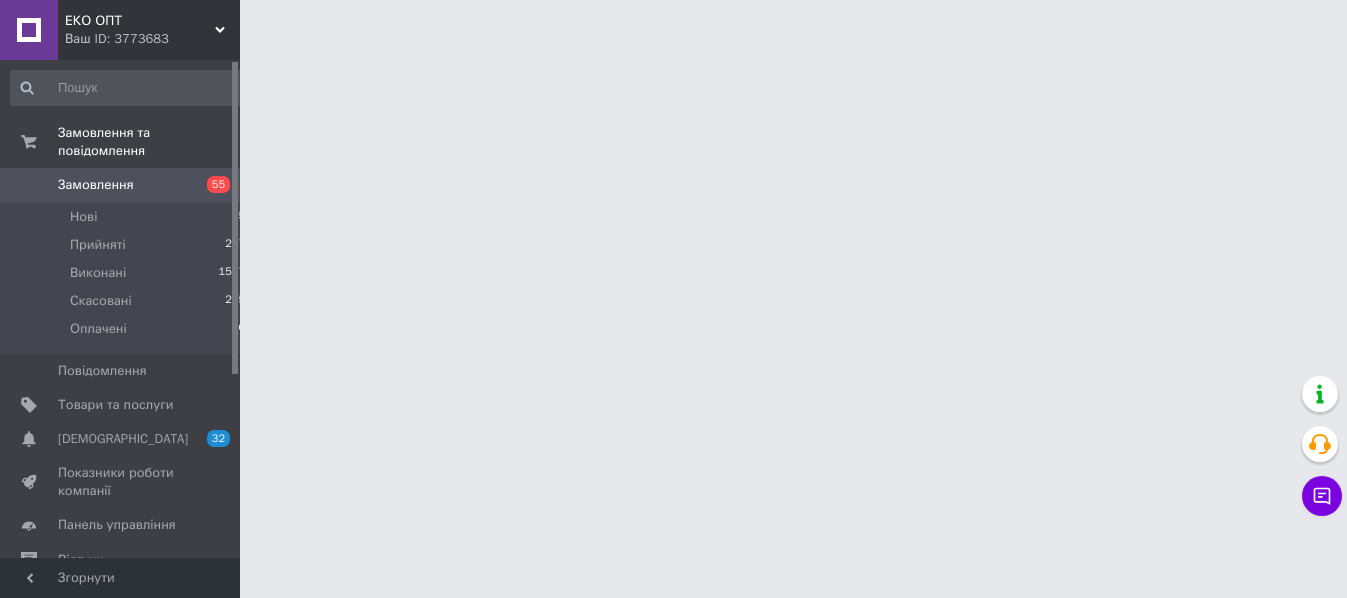 scroll, scrollTop: 0, scrollLeft: 0, axis: both 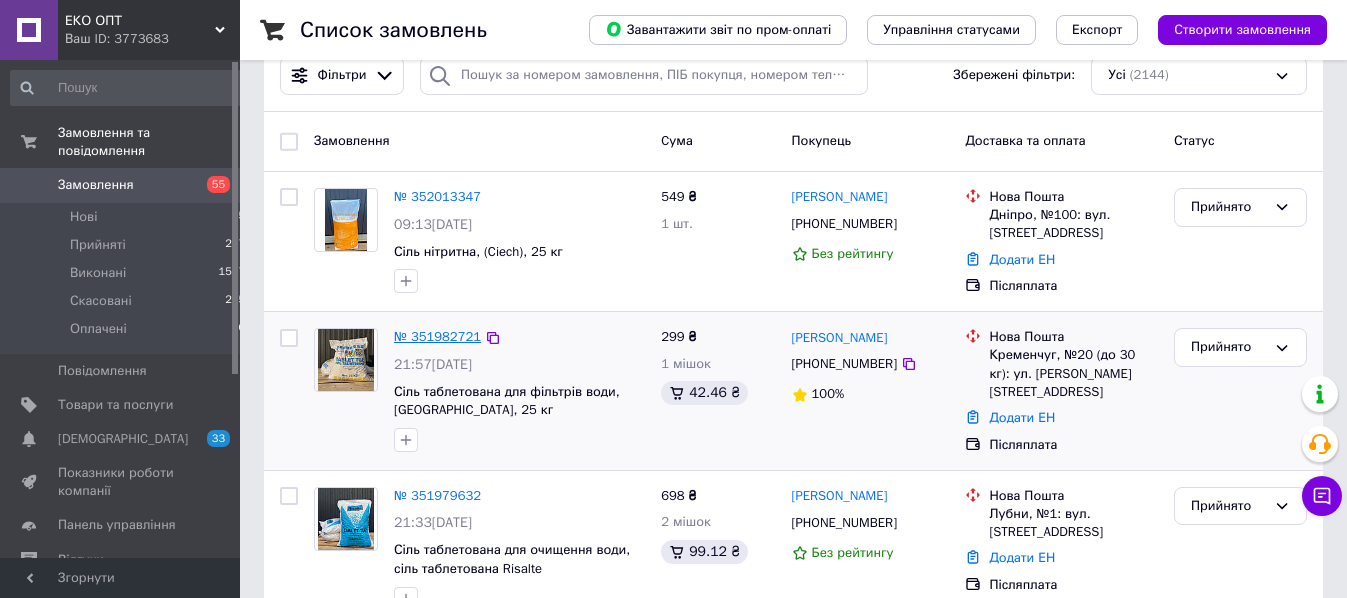 click on "№ 351982721" at bounding box center (437, 336) 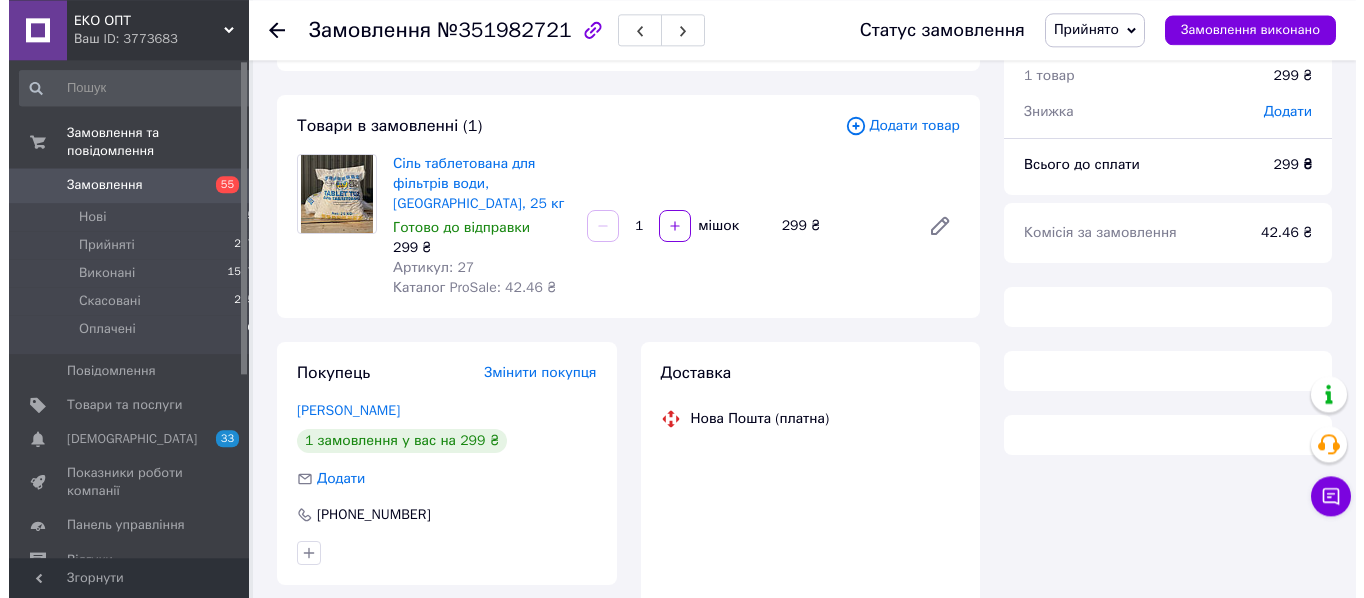 scroll, scrollTop: 295, scrollLeft: 0, axis: vertical 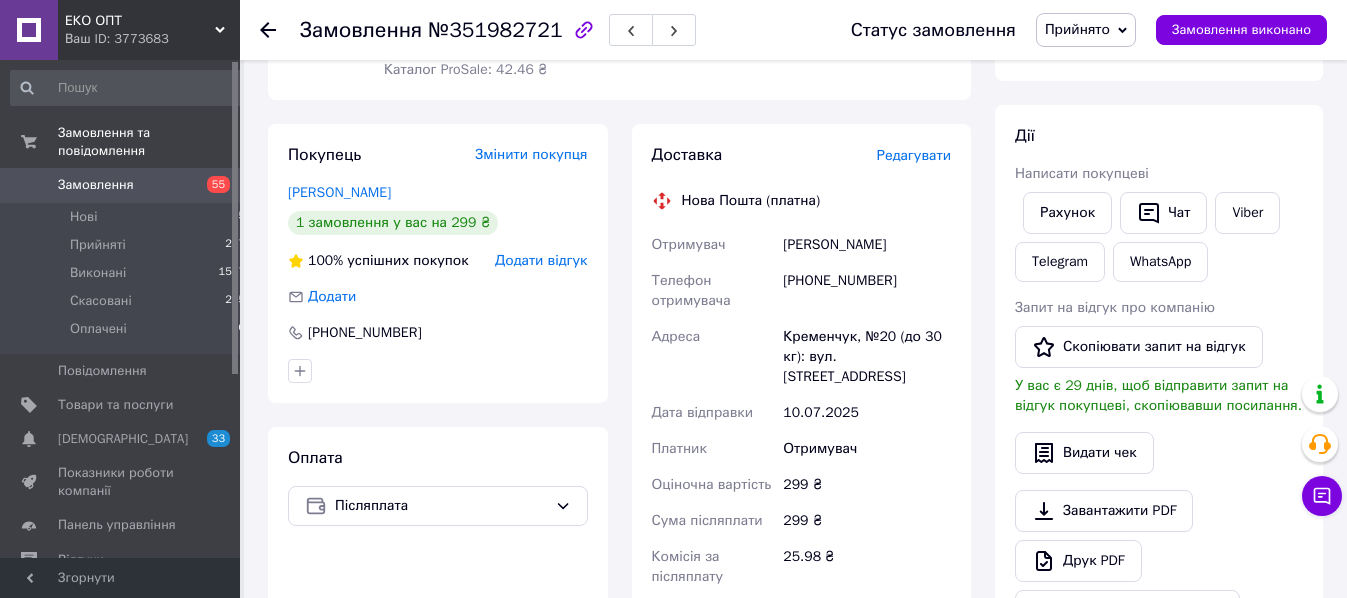 click on "Редагувати" at bounding box center [914, 155] 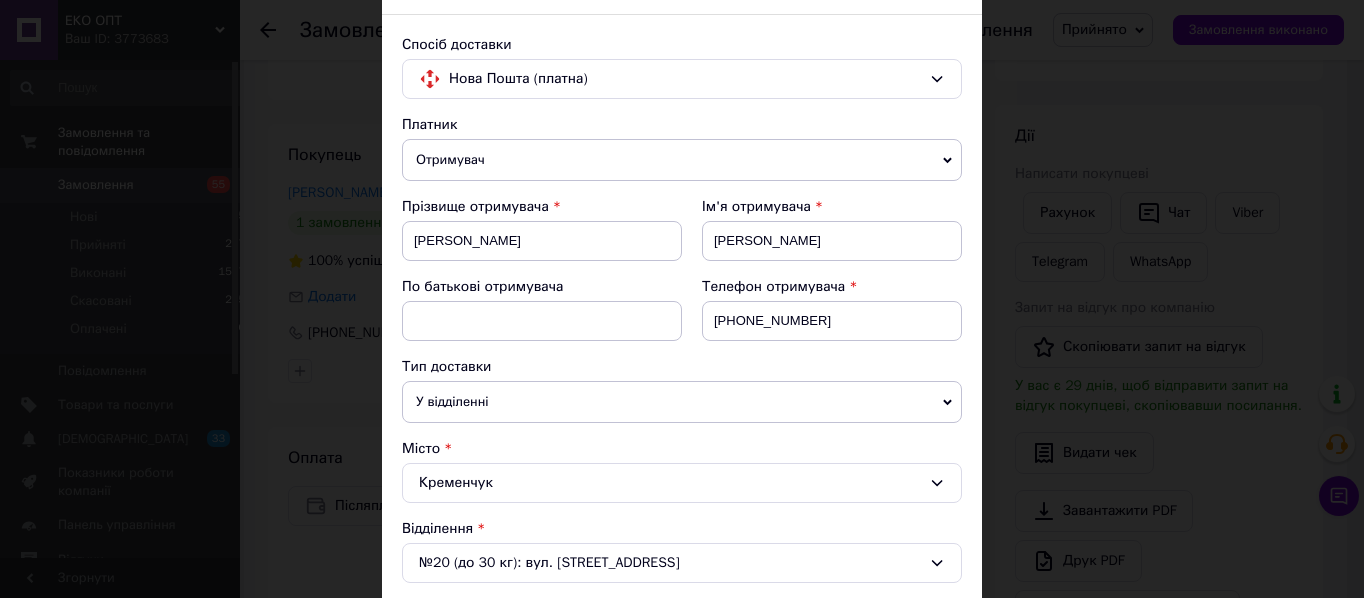 scroll, scrollTop: 228, scrollLeft: 0, axis: vertical 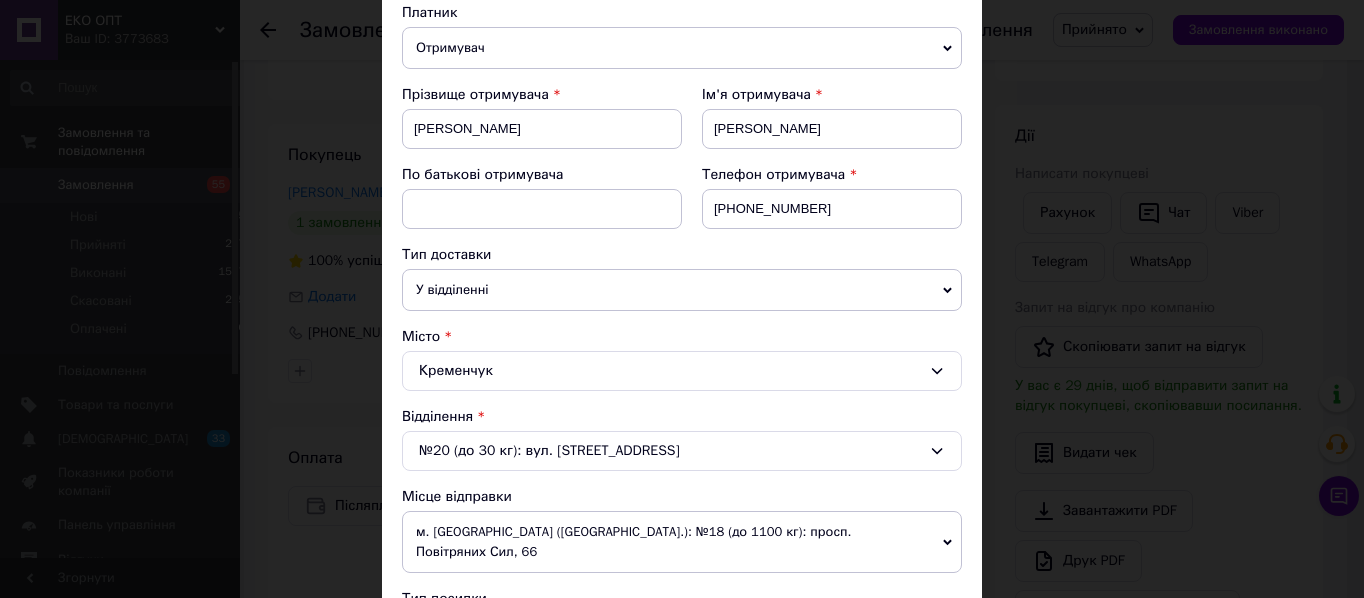 click on "№20 (до 30 кг): вул. [STREET_ADDRESS]" at bounding box center (682, 451) 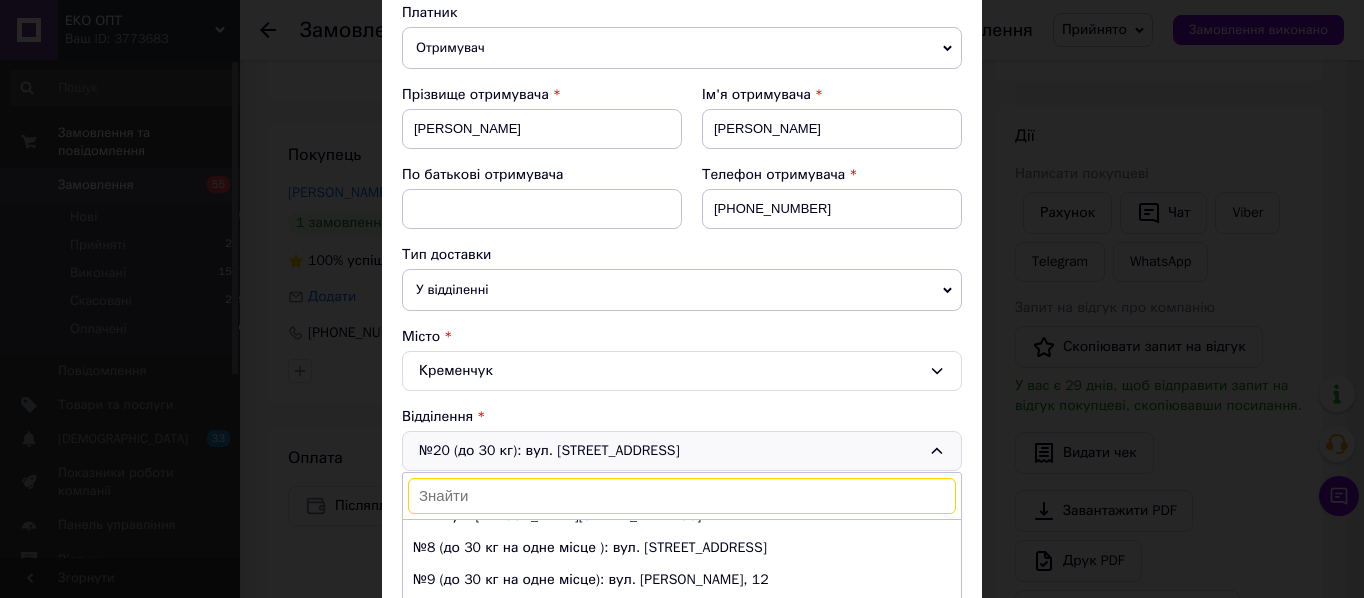 scroll, scrollTop: 0, scrollLeft: 0, axis: both 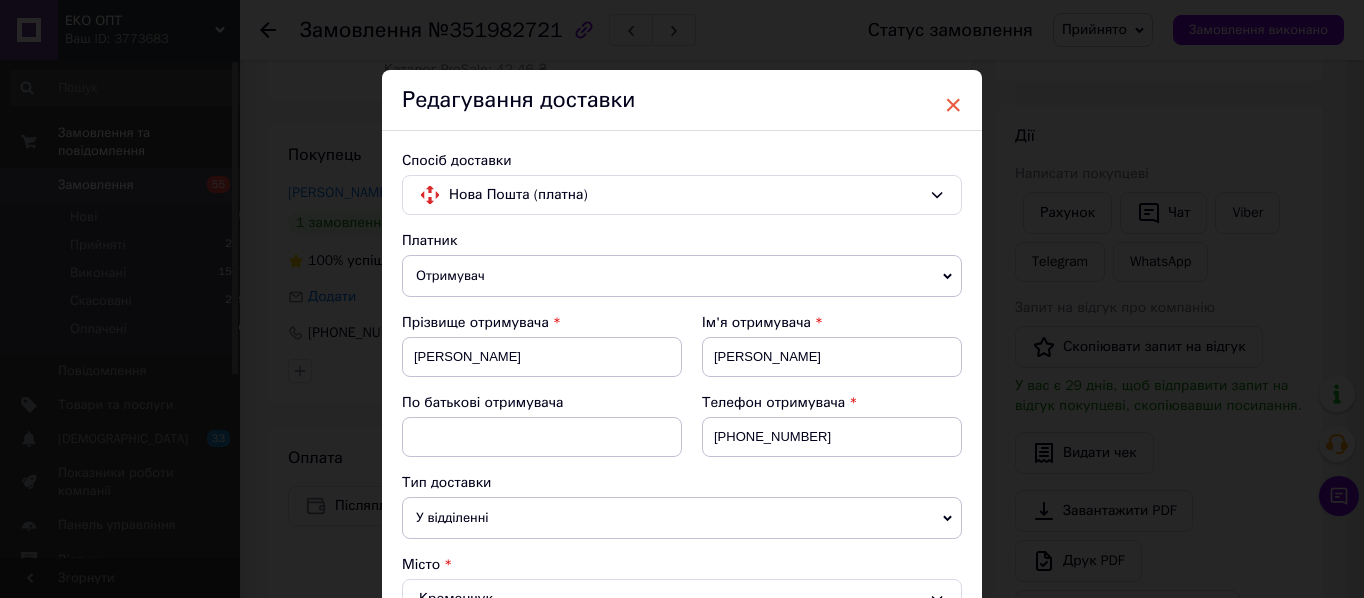 click on "×" at bounding box center [953, 105] 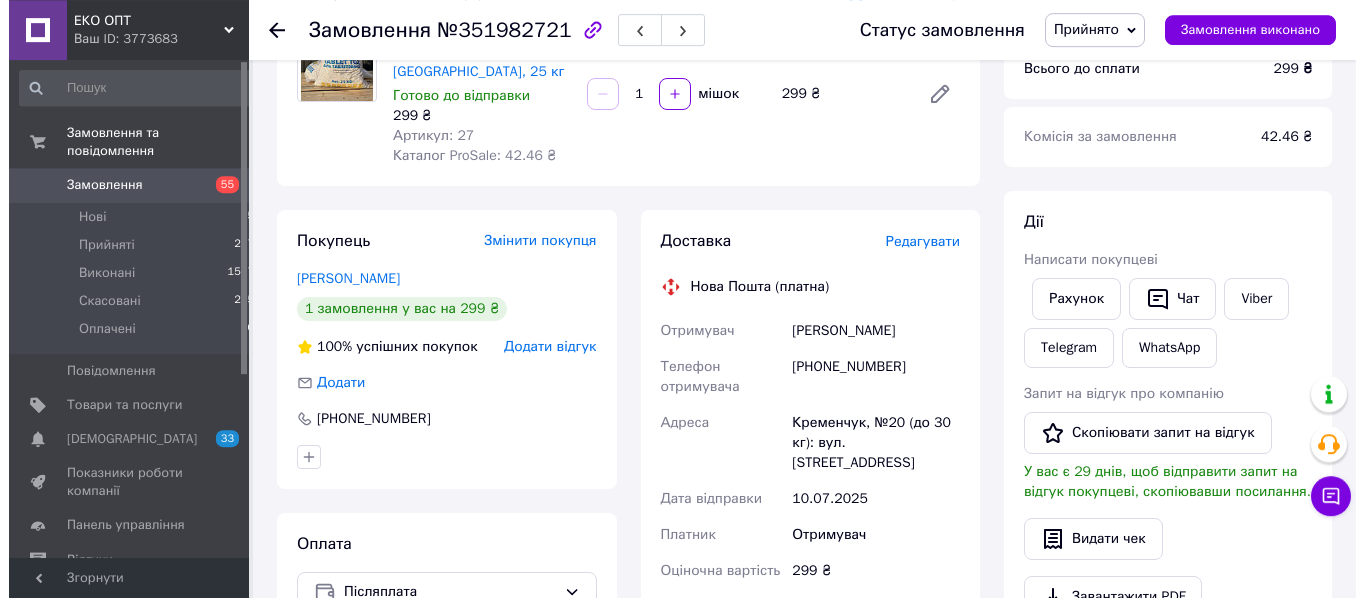 scroll, scrollTop: 91, scrollLeft: 0, axis: vertical 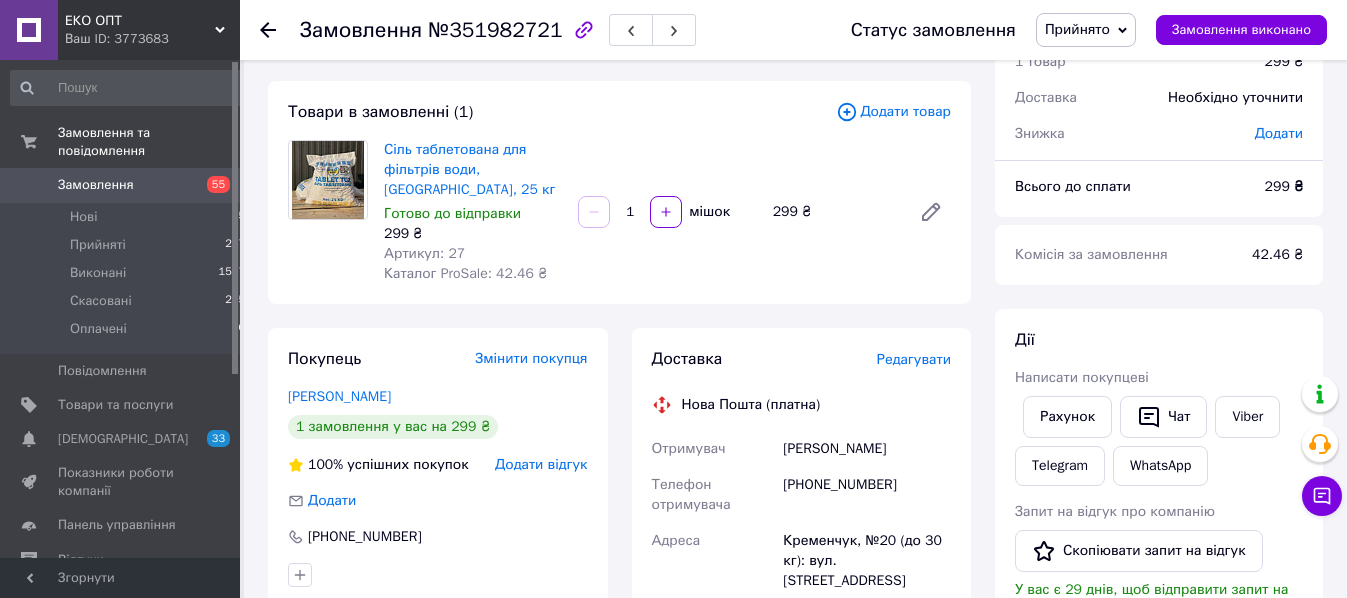 click on "Редагувати" at bounding box center (914, 359) 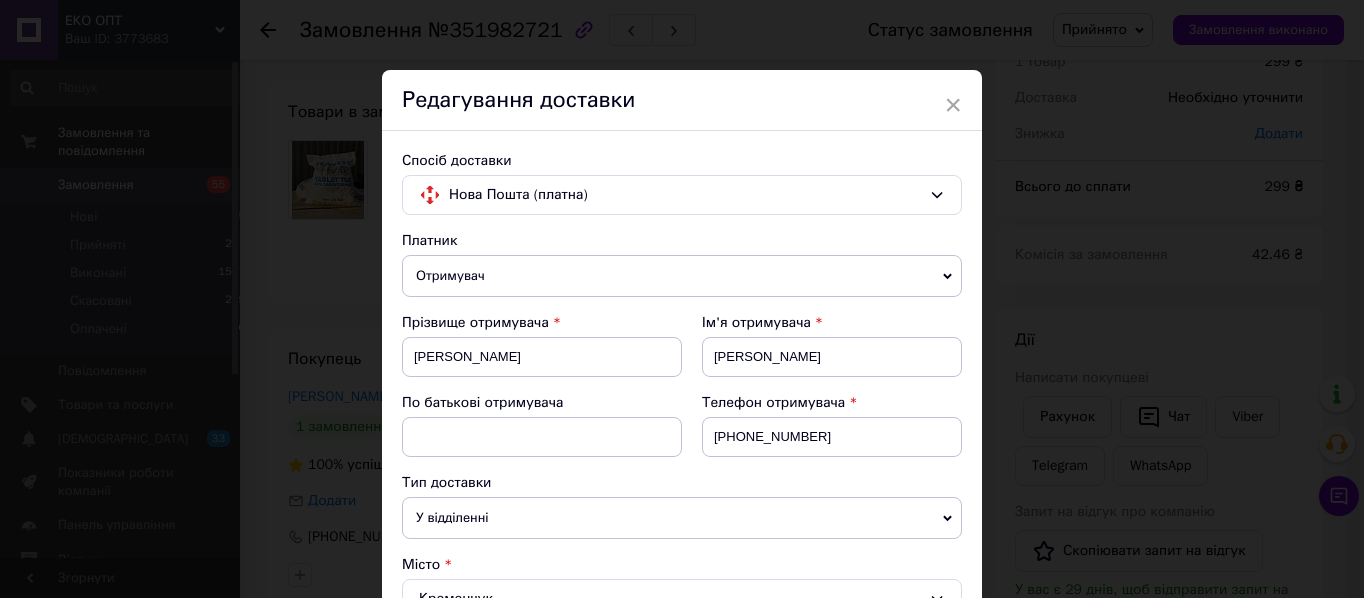 scroll, scrollTop: 456, scrollLeft: 0, axis: vertical 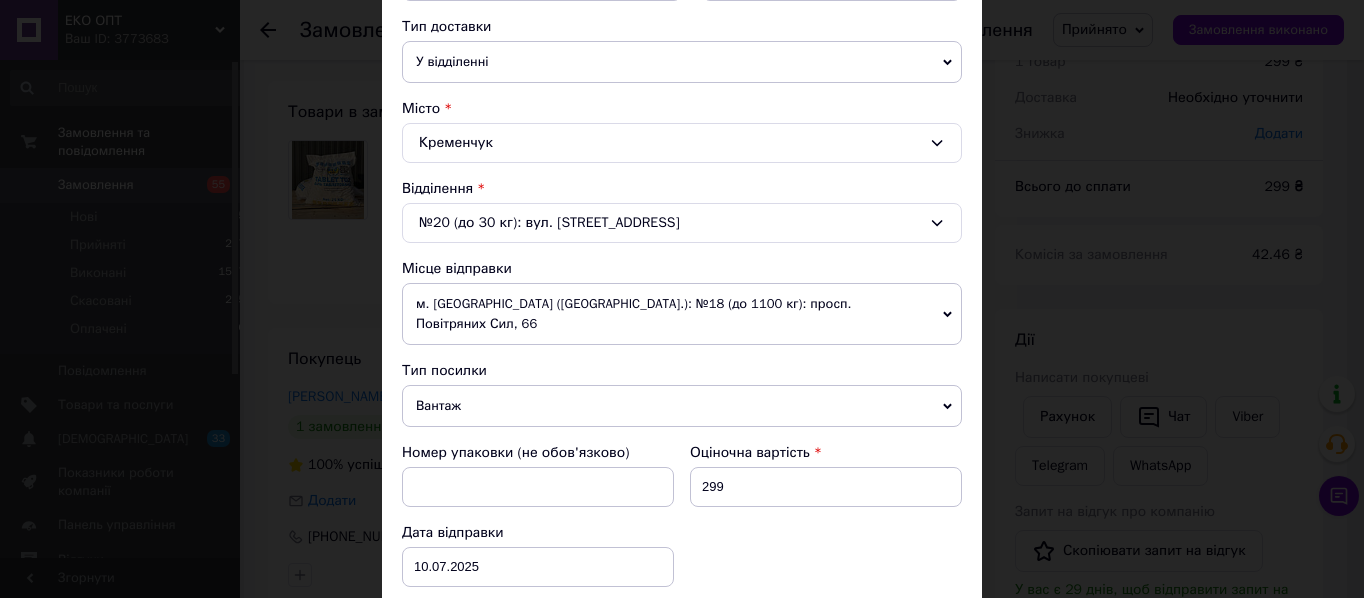 click on "м. [GEOGRAPHIC_DATA] ([GEOGRAPHIC_DATA].): №18 (до 1100 кг): просп. Повітряних Сил, 66" at bounding box center [682, 314] 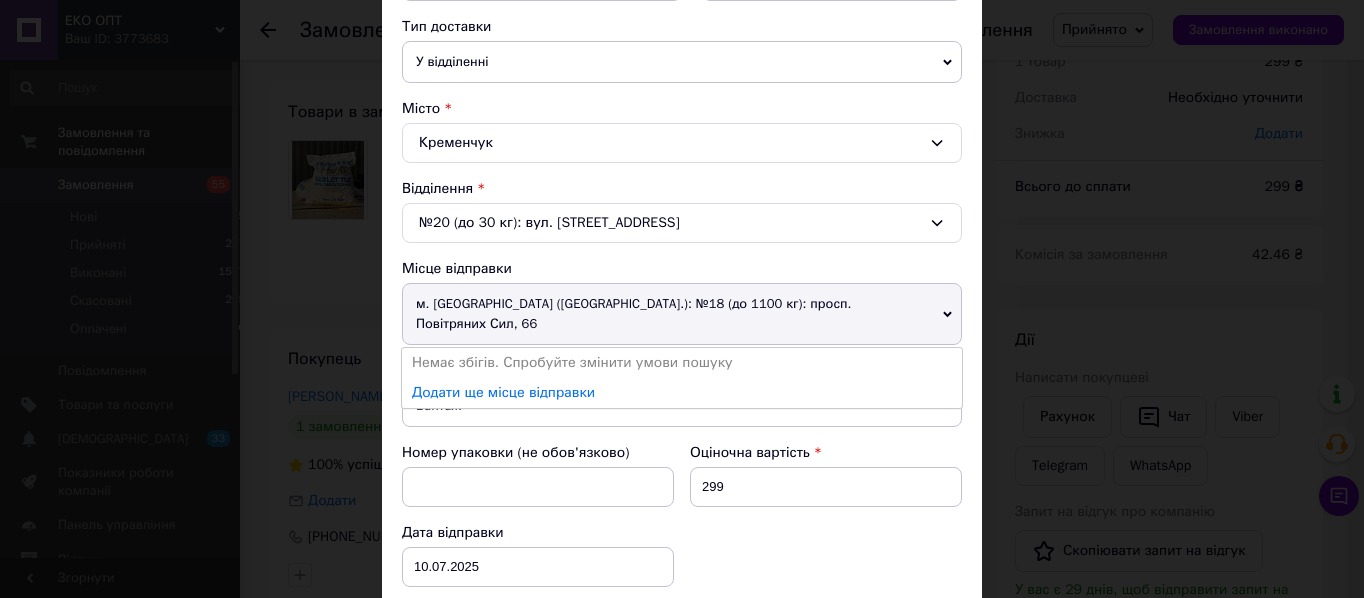 click on "Платник Отримувач Відправник Прізвище отримувача [PERSON_NAME] Ім'я отримувача [PERSON_NAME] батькові отримувача Телефон отримувача [PHONE_NUMBER] Тип доставки У відділенні Кур'єром В поштоматі Місто [GEOGRAPHIC_DATA] Відділення №20 (до 30 кг): вул. Троїцька, 70 Місце відправки м. [GEOGRAPHIC_DATA] ([GEOGRAPHIC_DATA].): №18 (до 1100 кг): просп. Повітряних Сил, 66 Немає збігів. Спробуйте змінити умови пошуку Додати ще місце відправки Тип посилки Вантаж Документи Номер упаковки (не обов'язково) Оціночна вартість 299 Дата відправки [DATE] < 2025 > < Июль > Пн Вт Ср Чт Пт Сб Вс 30 1 2 3 4 5 6 7 8 9 10 11 12 13 14 15 16 17 18 19 20 21 22 23 24 25 26 27" at bounding box center (682, 367) 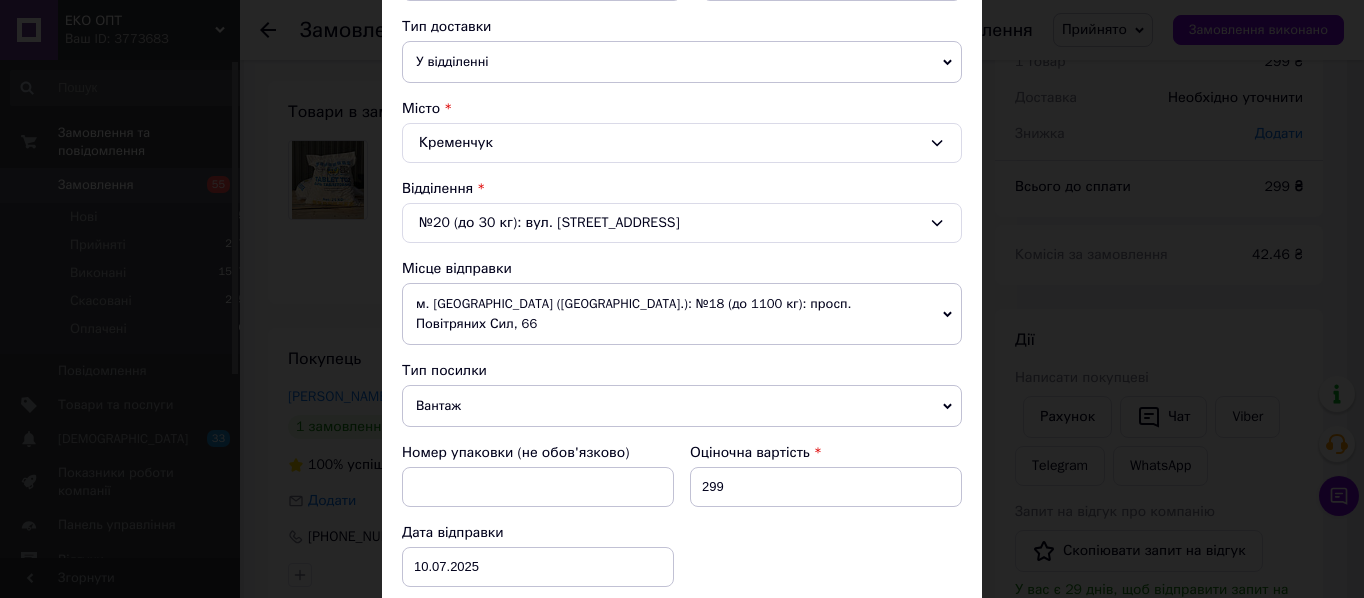 click on "№20 (до 30 кг): вул. [STREET_ADDRESS]" at bounding box center [682, 223] 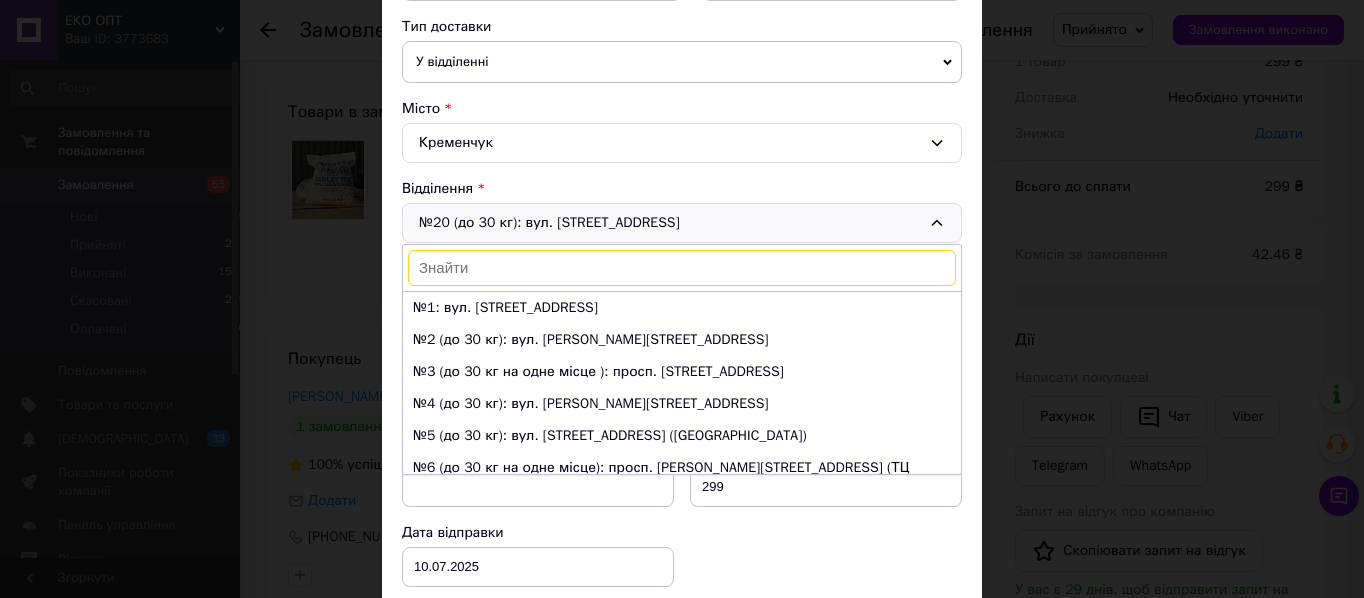 scroll, scrollTop: 114, scrollLeft: 0, axis: vertical 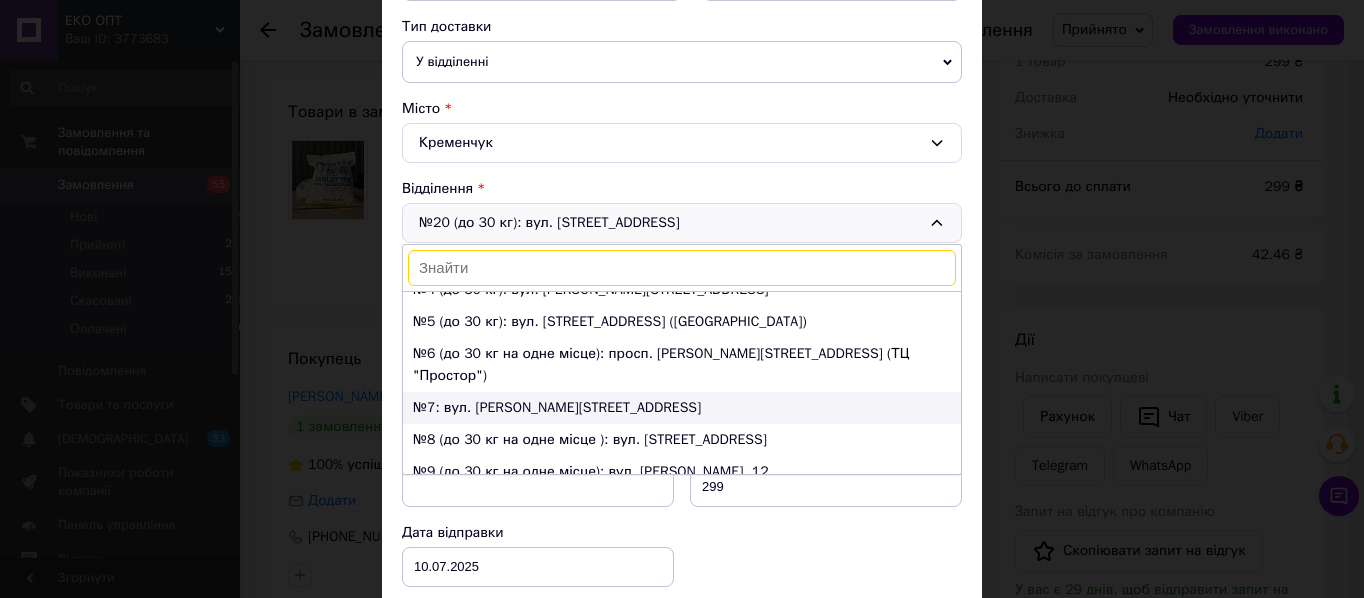 click on "№7: вул. [PERSON_NAME][STREET_ADDRESS]" at bounding box center [682, 408] 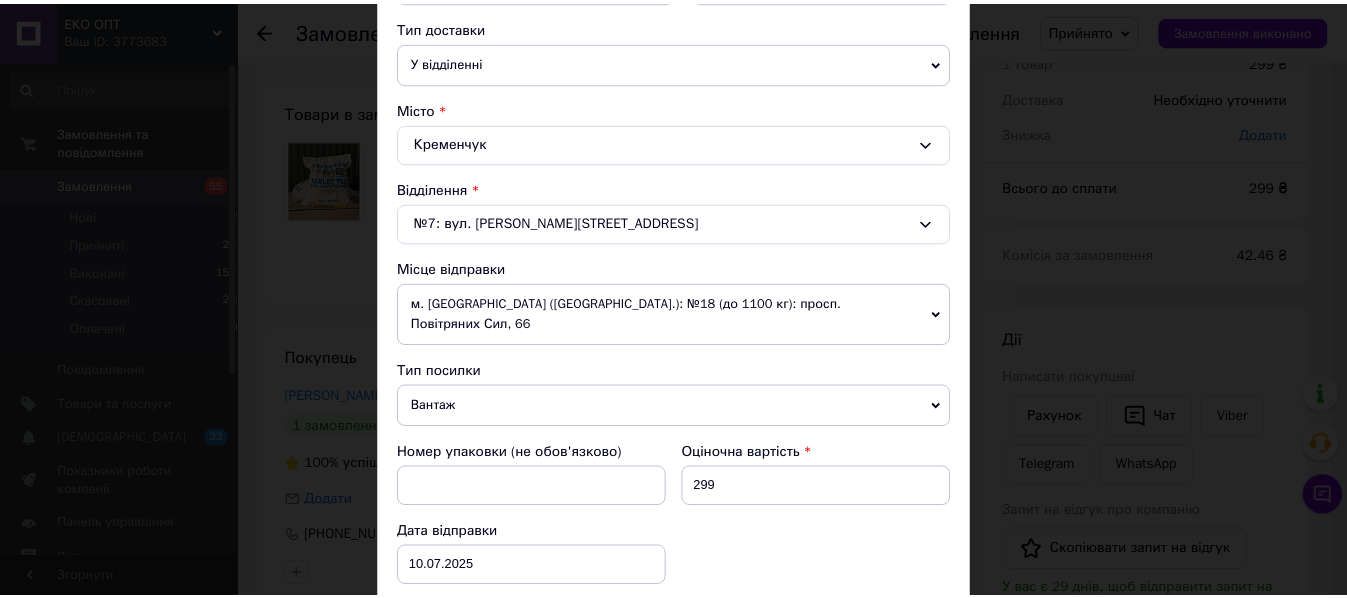 scroll, scrollTop: 928, scrollLeft: 0, axis: vertical 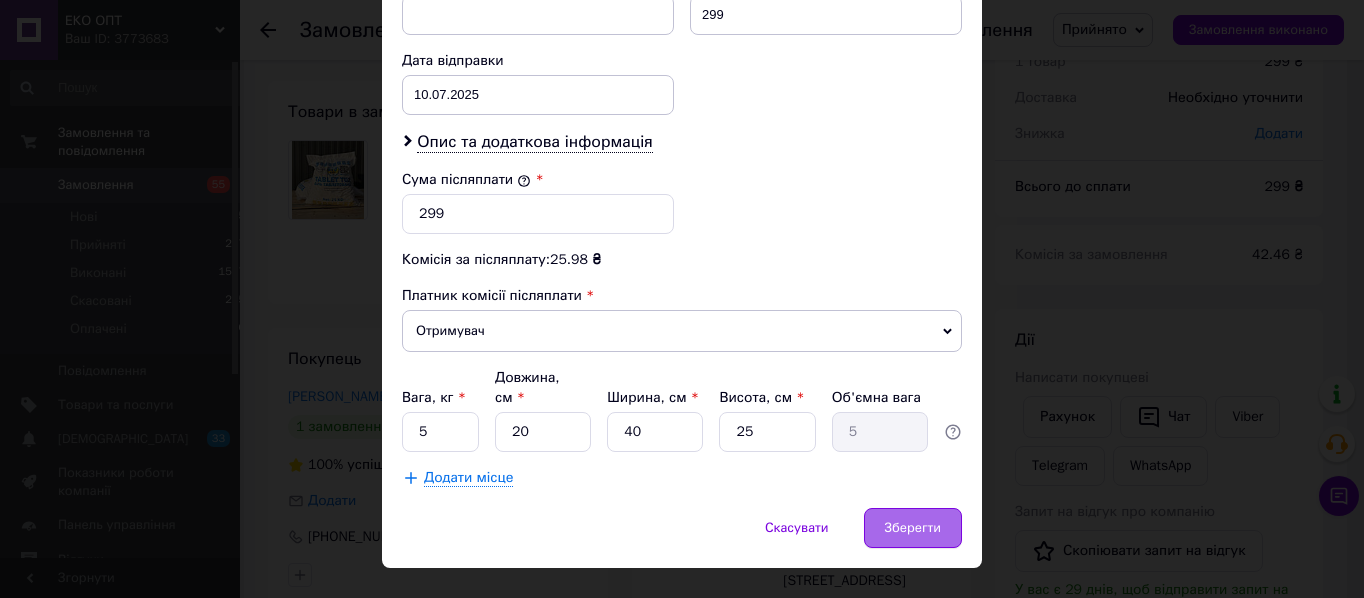 click on "Зберегти" at bounding box center (913, 528) 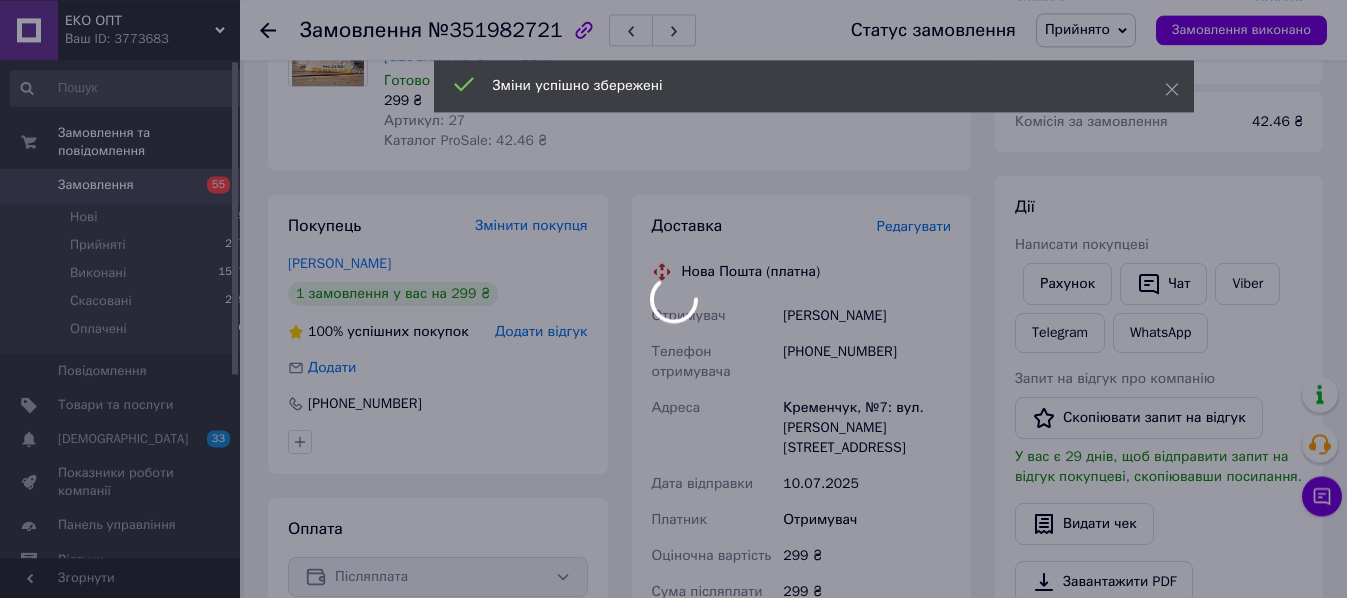 scroll, scrollTop: 295, scrollLeft: 0, axis: vertical 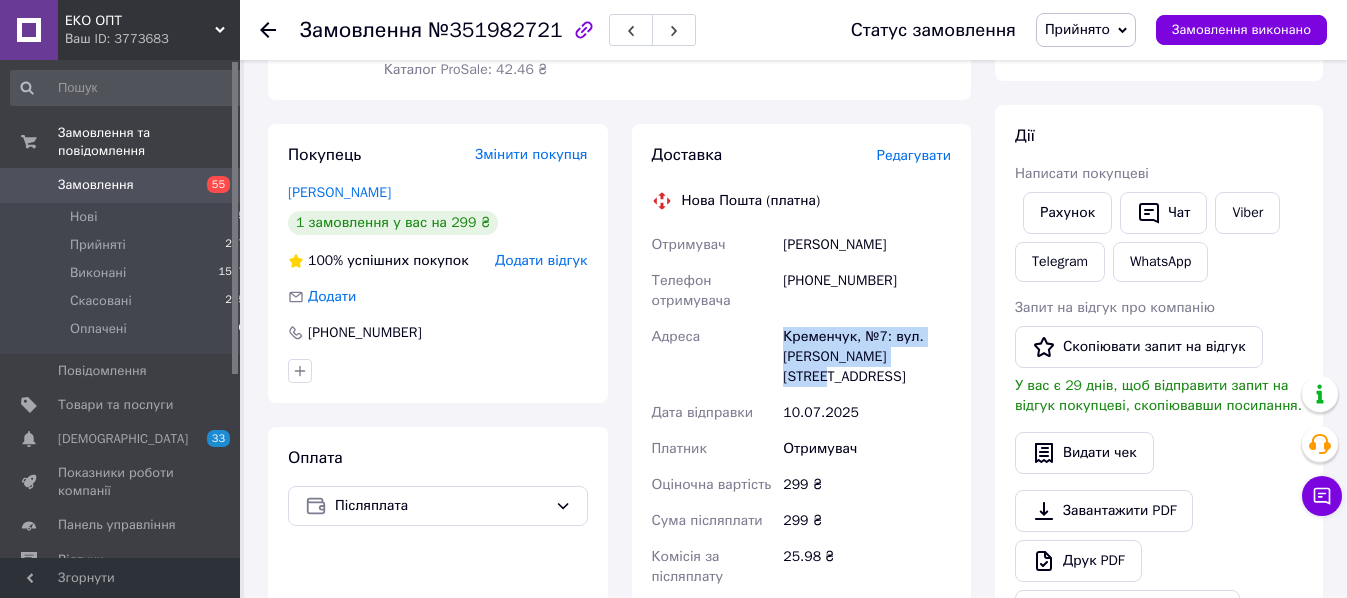 drag, startPoint x: 787, startPoint y: 334, endPoint x: 920, endPoint y: 352, distance: 134.21252 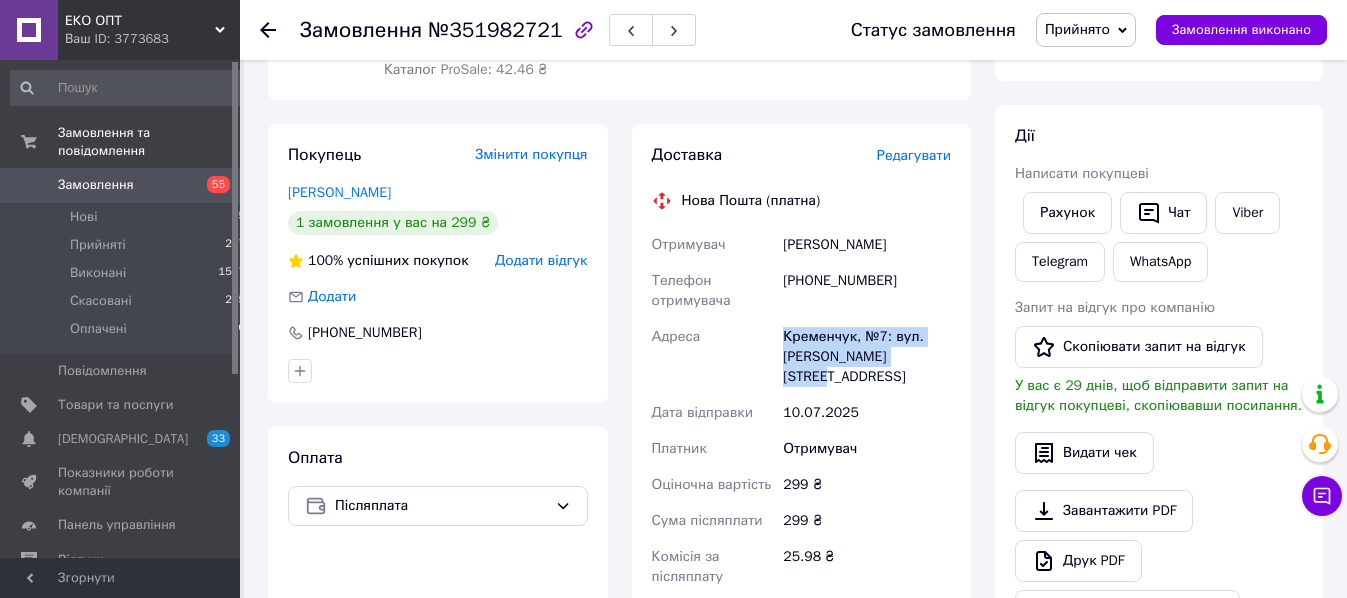 copy on "Кременчук, №7: вул. [PERSON_NAME][STREET_ADDRESS]" 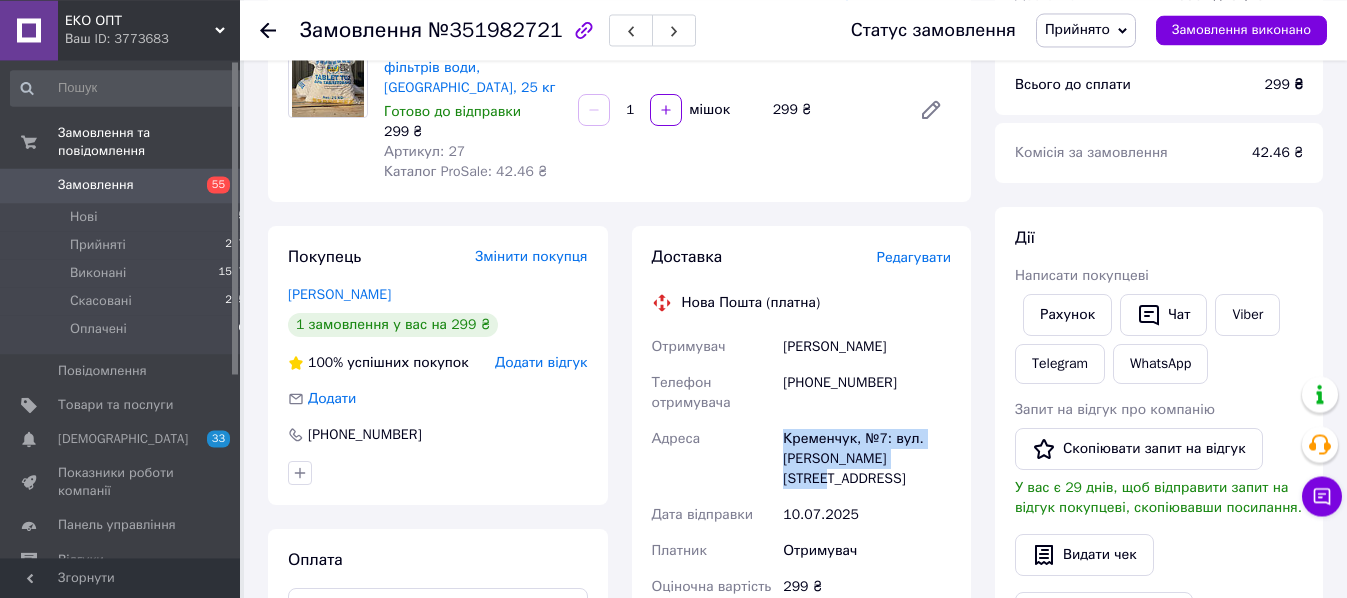 scroll, scrollTop: 0, scrollLeft: 0, axis: both 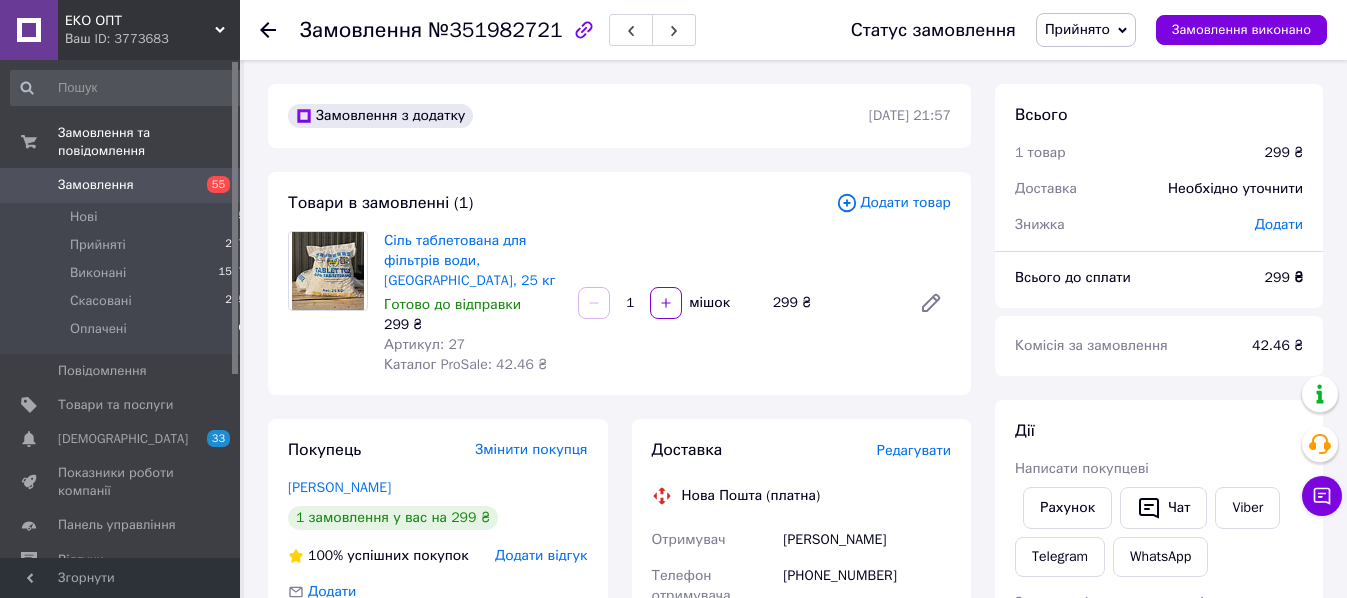 click on "55" at bounding box center [218, 184] 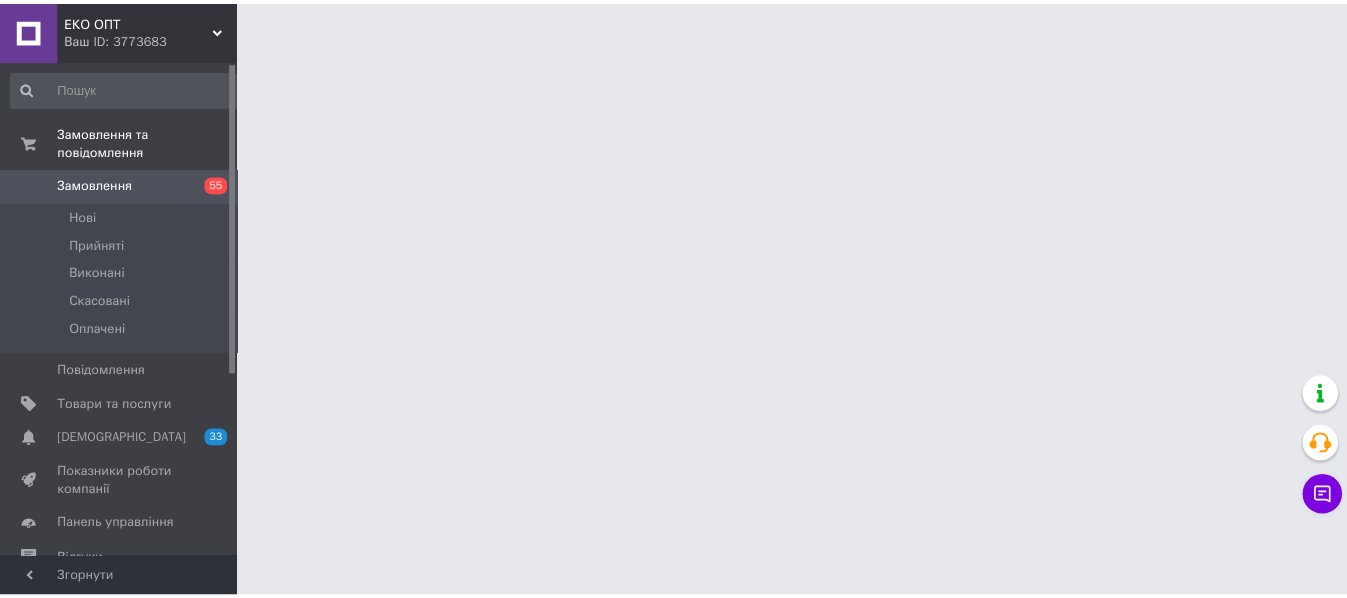scroll, scrollTop: 0, scrollLeft: 0, axis: both 